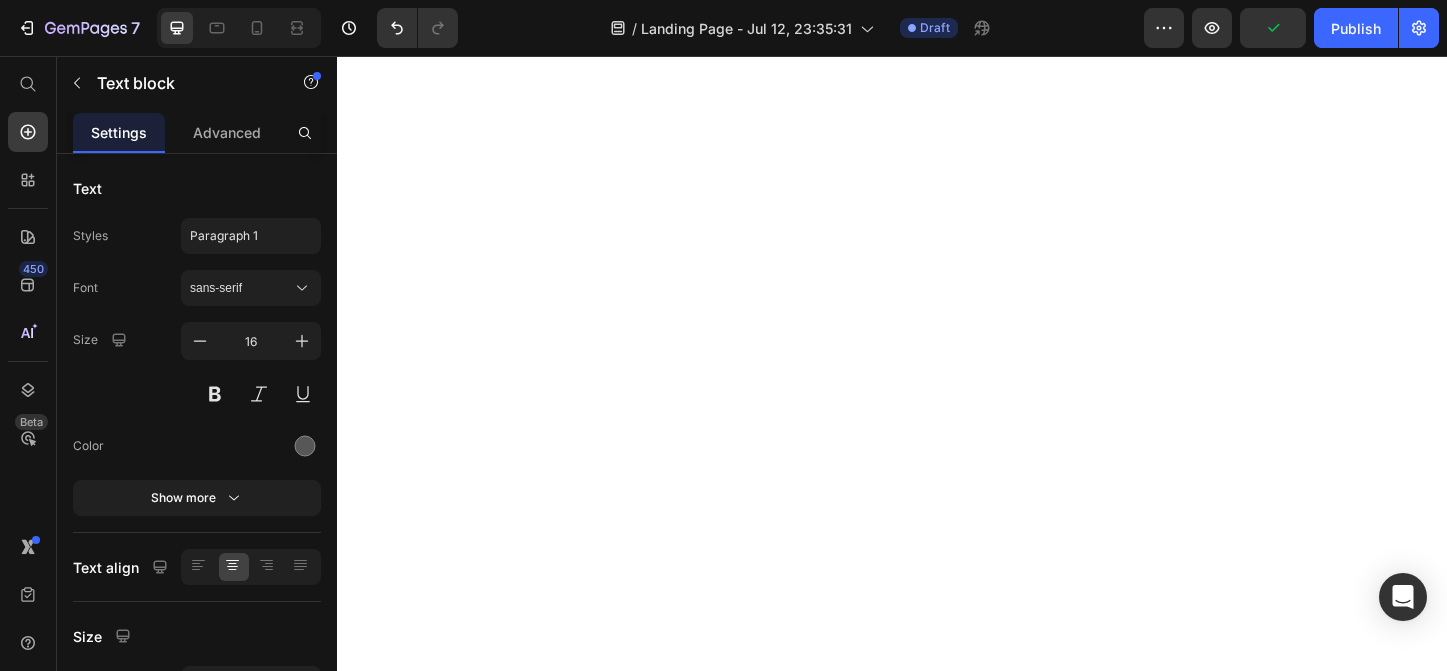 scroll, scrollTop: 0, scrollLeft: 0, axis: both 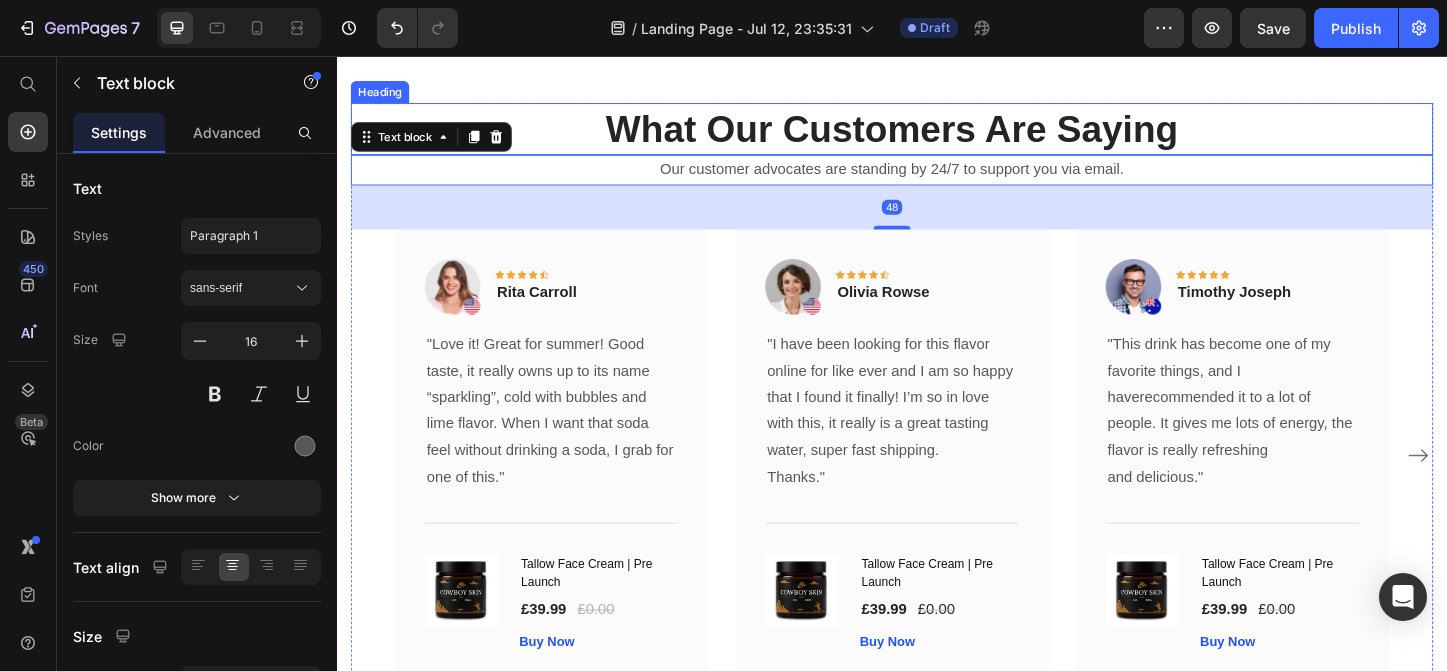 click on "What Our Customers Are Saying" at bounding box center (937, 135) 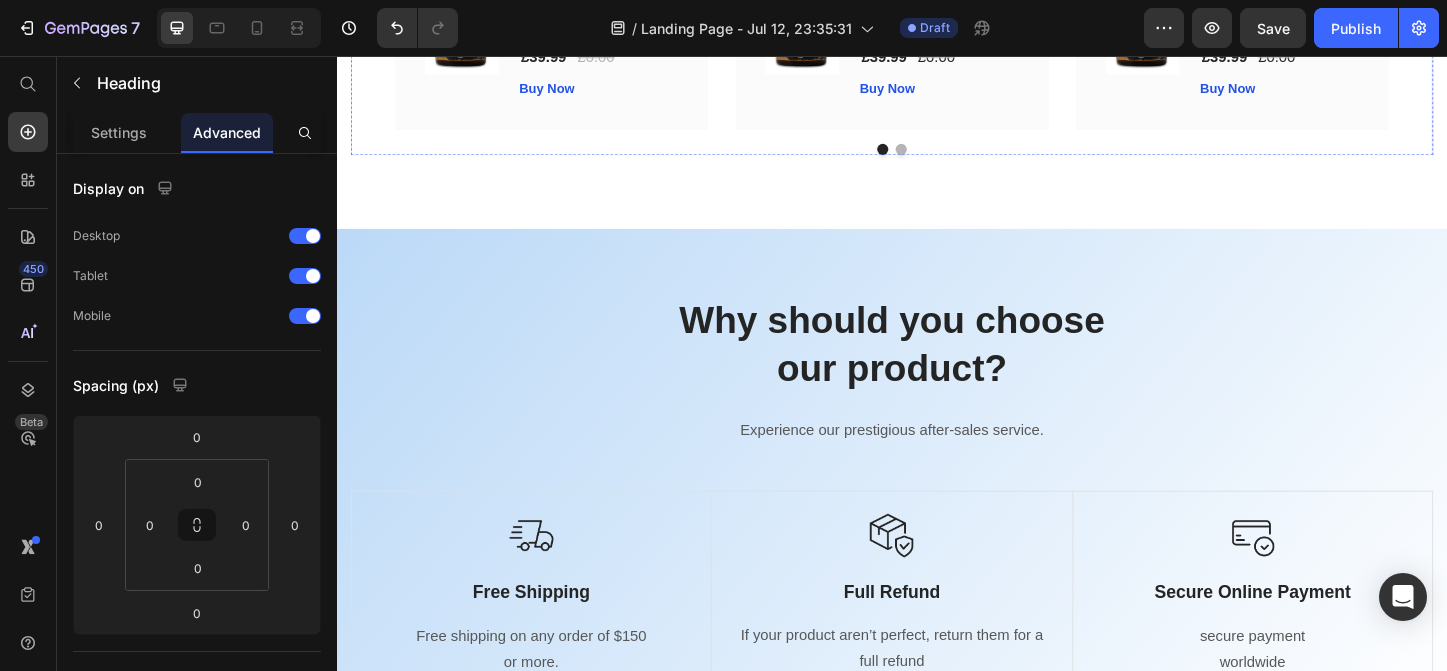 scroll, scrollTop: 6406, scrollLeft: 0, axis: vertical 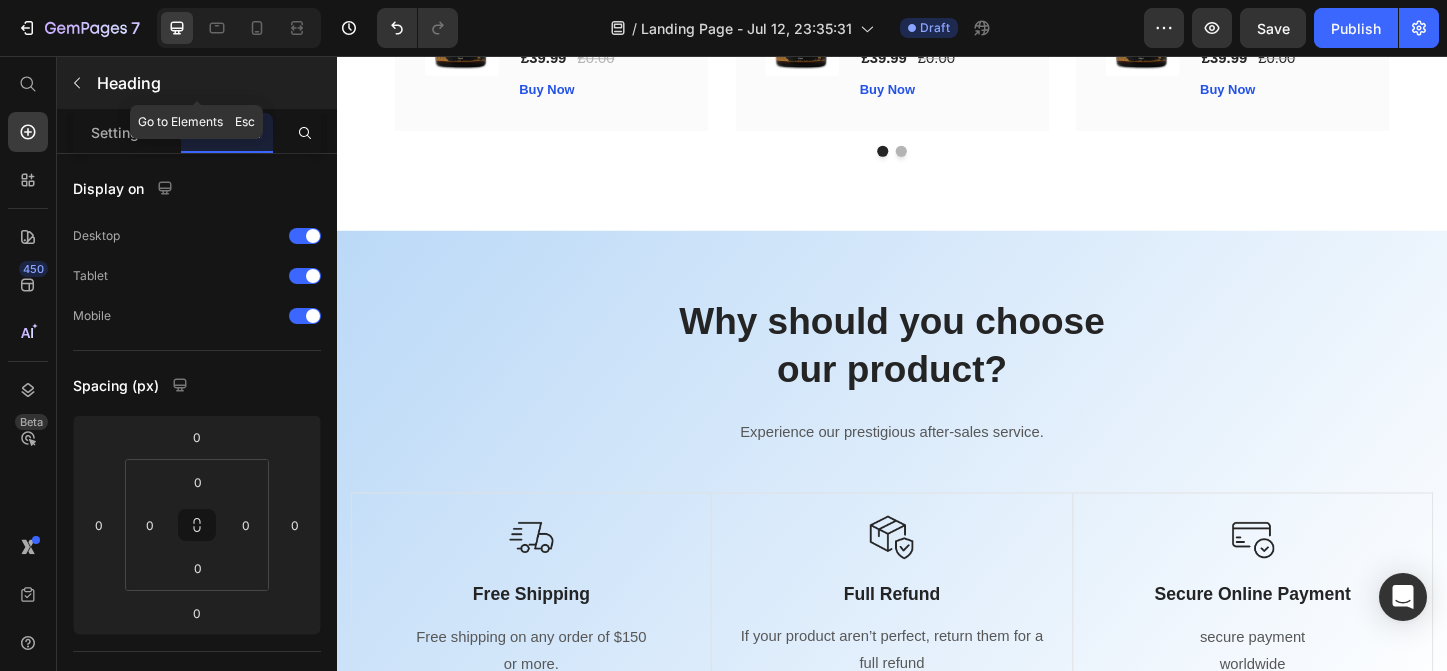 click at bounding box center [77, 83] 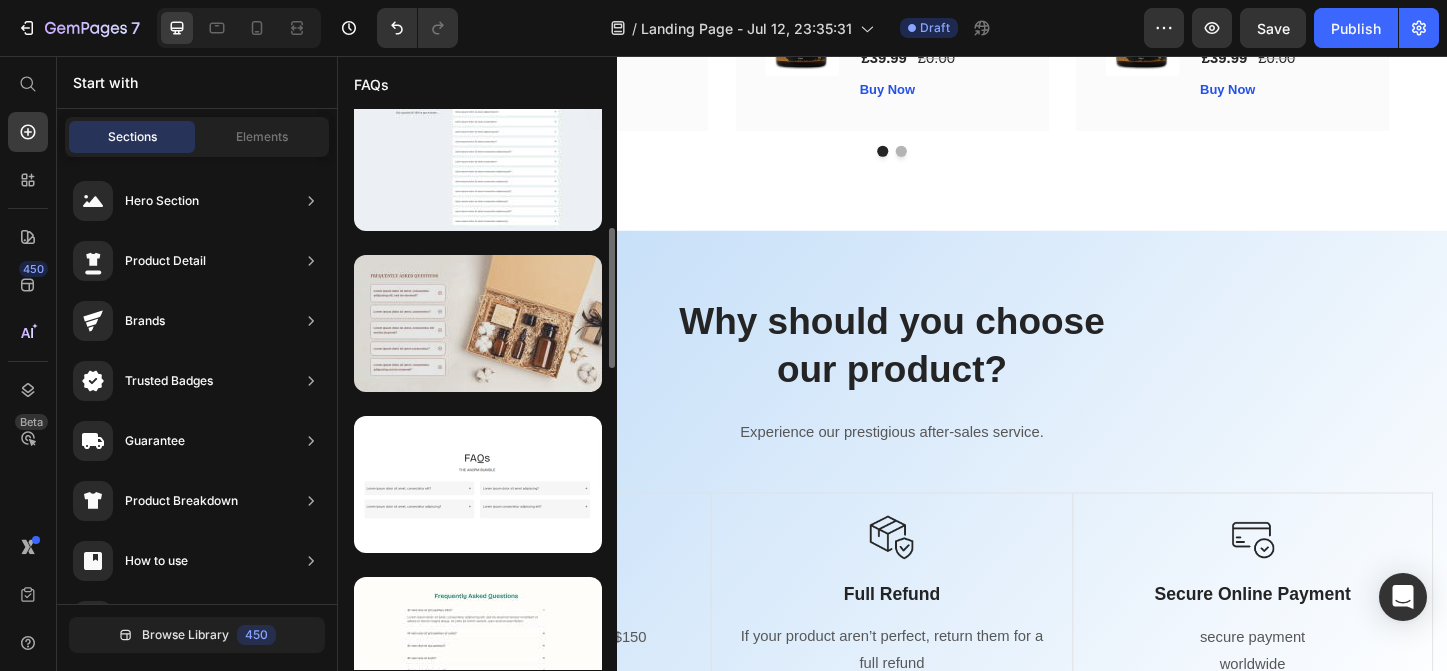scroll, scrollTop: 90, scrollLeft: 0, axis: vertical 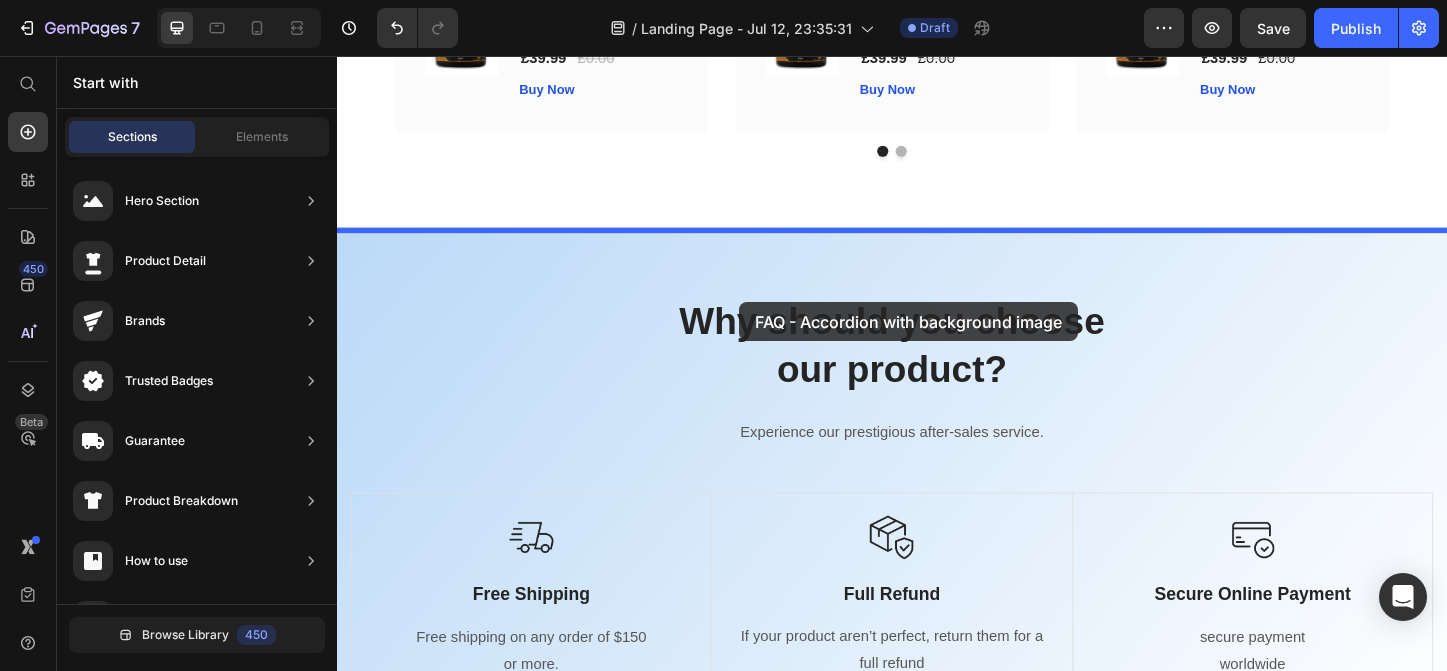 drag, startPoint x: 832, startPoint y: 481, endPoint x: 772, endPoint y: 322, distance: 169.9441 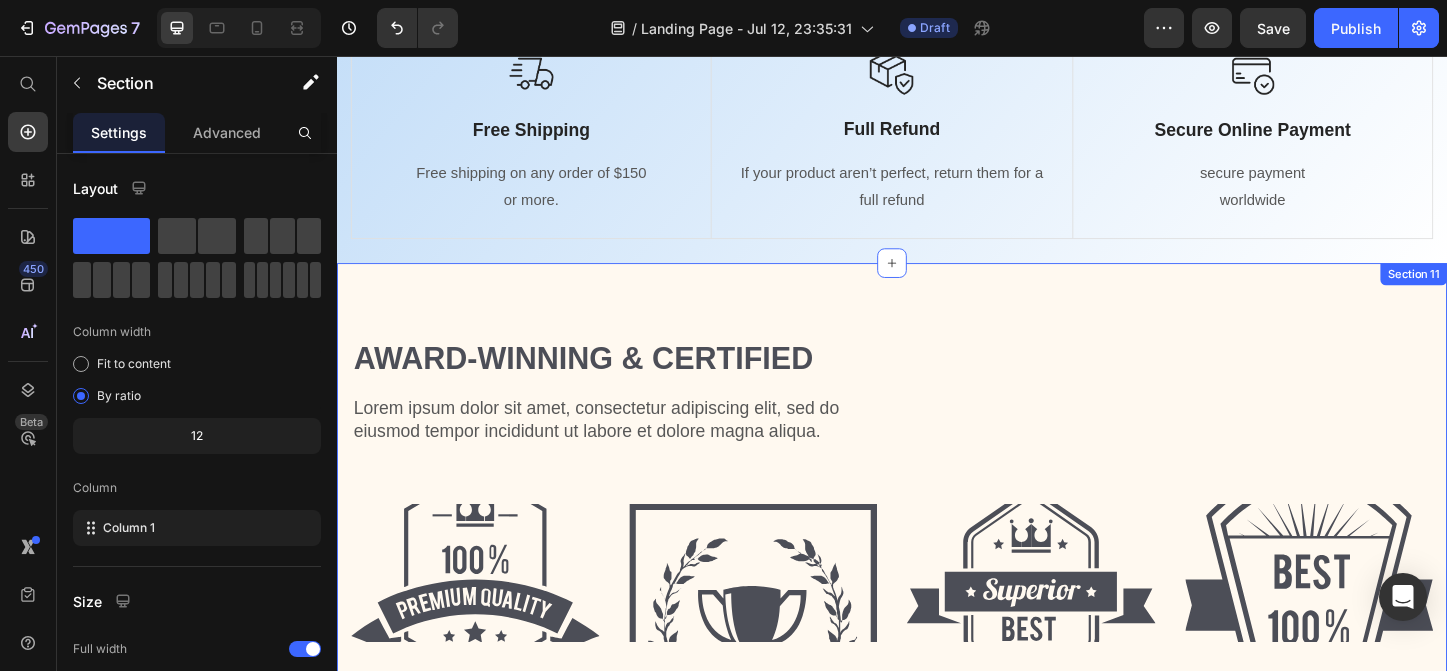 scroll, scrollTop: 7613, scrollLeft: 0, axis: vertical 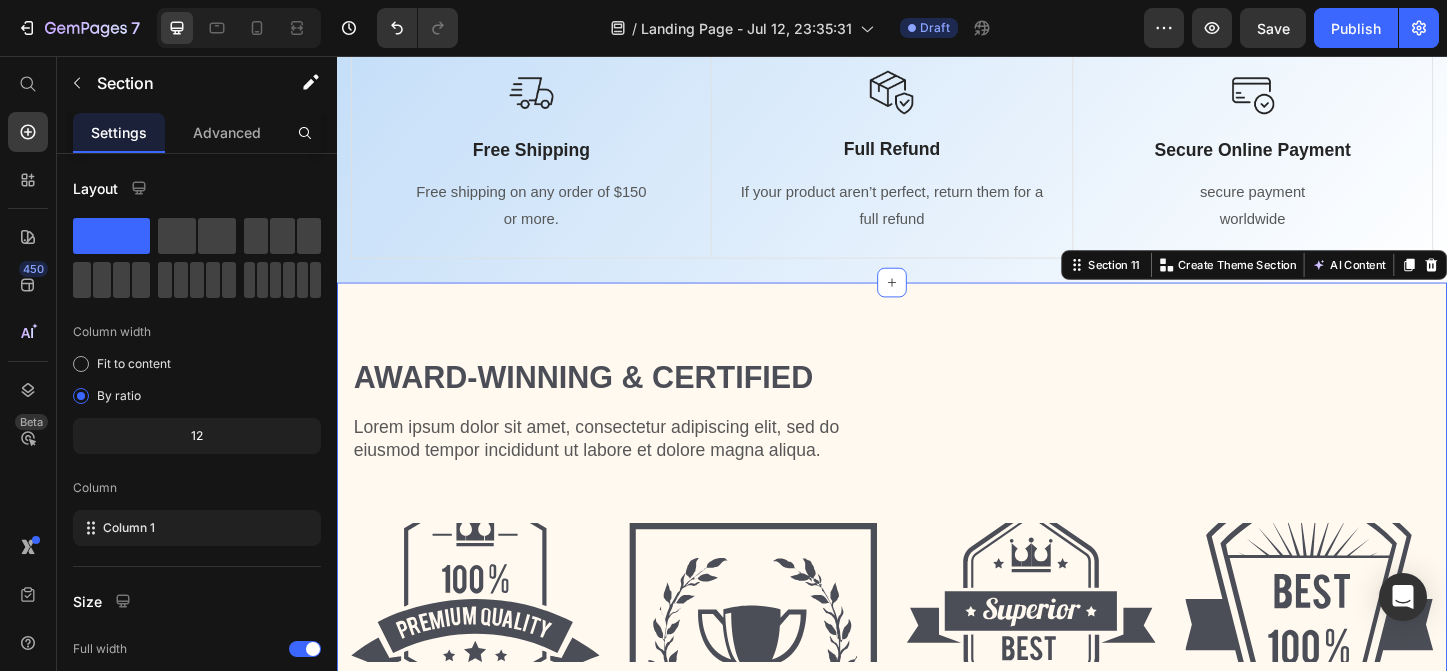 click on "Award-winning & Certified Heading Lorem ipsum dolor sit amet, consectetur adipiscing elit, sed do eiusmod tempor incididunt ut labore et dolore magna aliqua. Text Block Row Row Image Image Image Image Row Section 11   You can create reusable sections Create Theme Section AI Content Write with GemAI What would you like to describe here? Tone and Voice Persuasive Product Tallow Face Cream | Pre Launch Show more Generate" at bounding box center (937, 546) 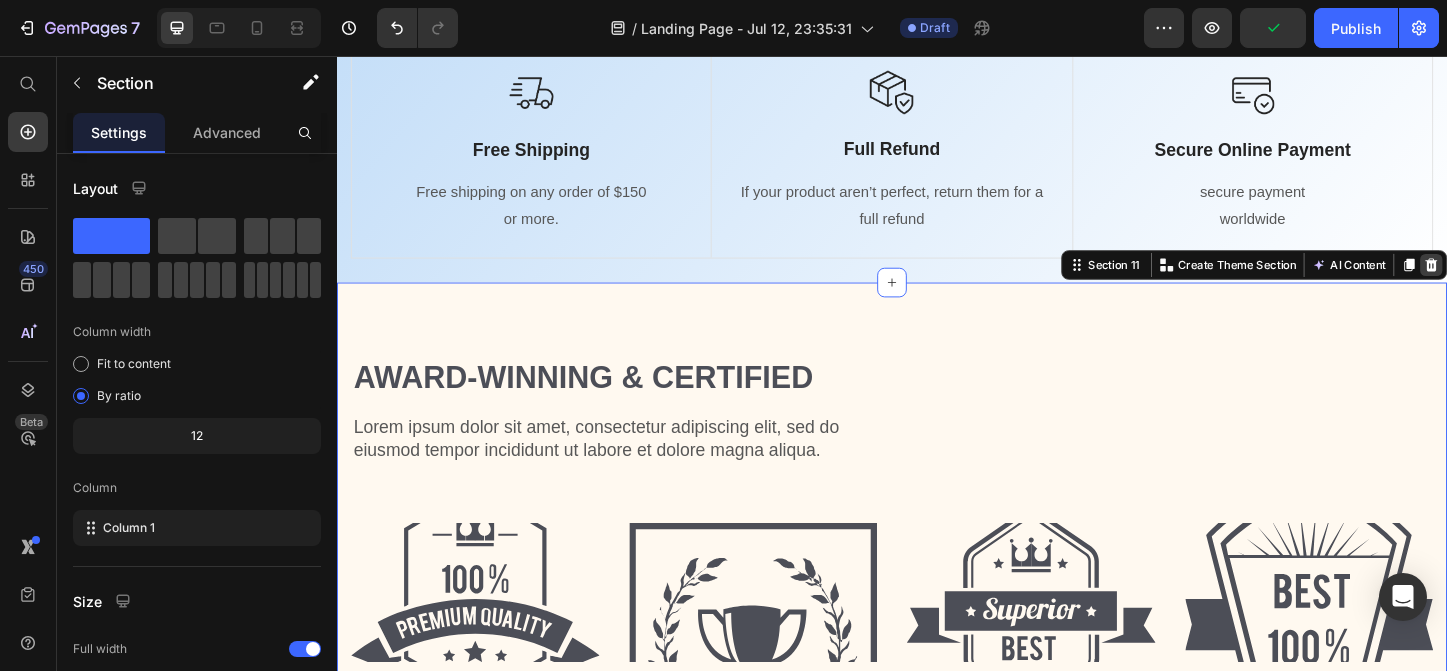 click 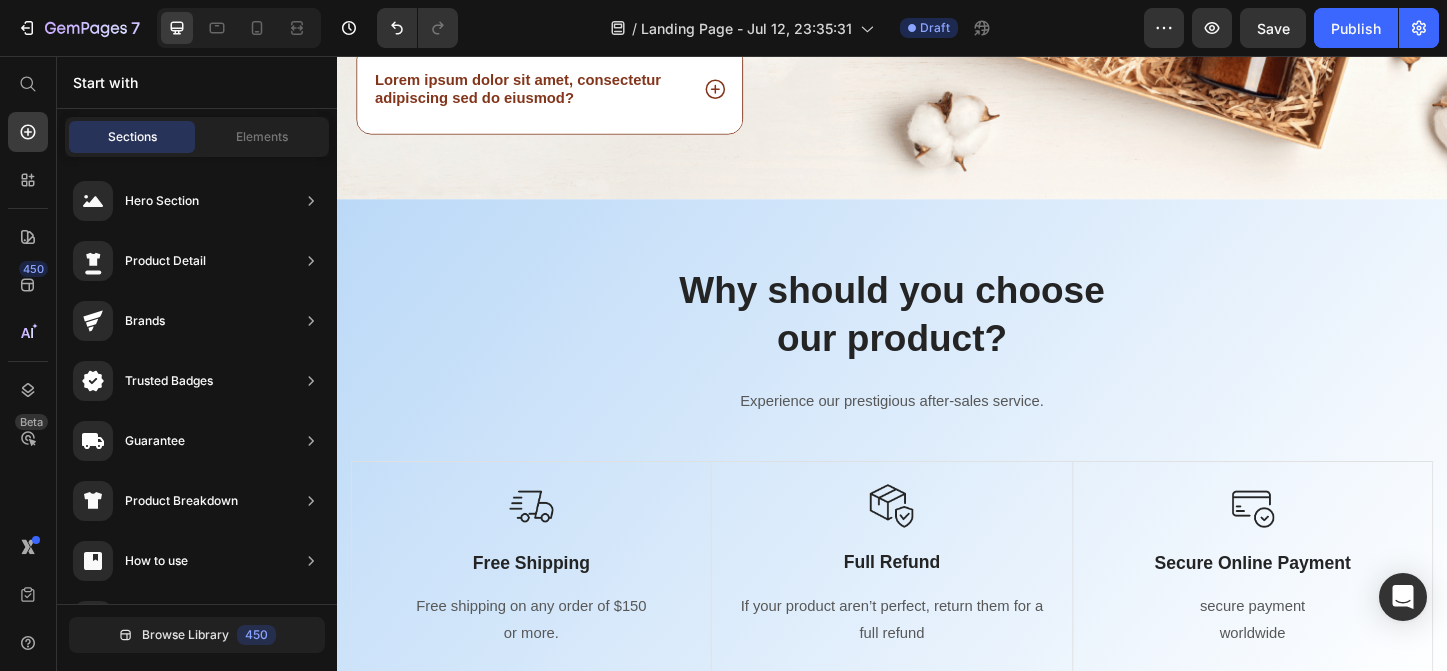 scroll, scrollTop: 7571, scrollLeft: 0, axis: vertical 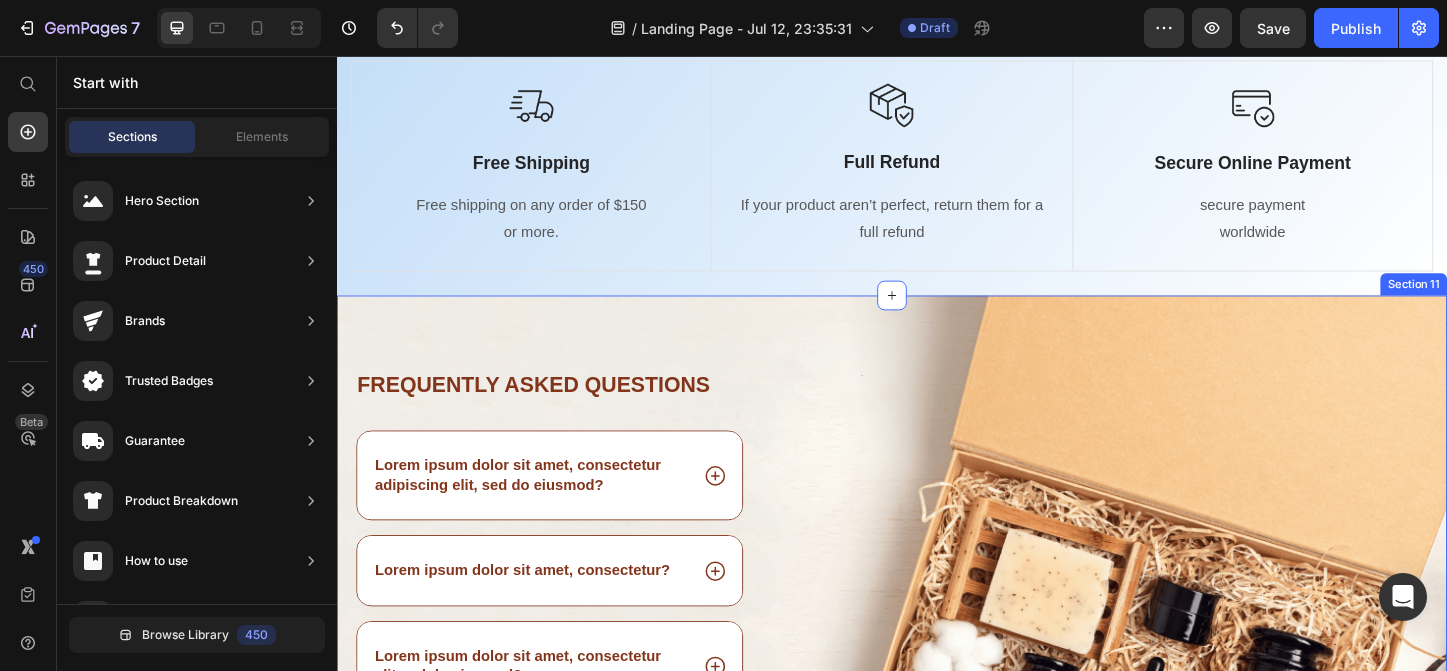 click on "Frequently asked questions Heading
Lorem ipsum dolor sit amet, consectetur adipiscing elit, sed do eiusmod?
Lorem ipsum dolor sit amet, consectetur?
Lorem ipsum dolor sit amet, consectetur elit sed do eiusmod?
Lorem ipsum dolor sit amet consectetur?
Lorem ipsum dolor sit amet, consectetur adipiscing sed do eiusmod? Accordion Row Image Row Section 11" at bounding box center (937, 678) 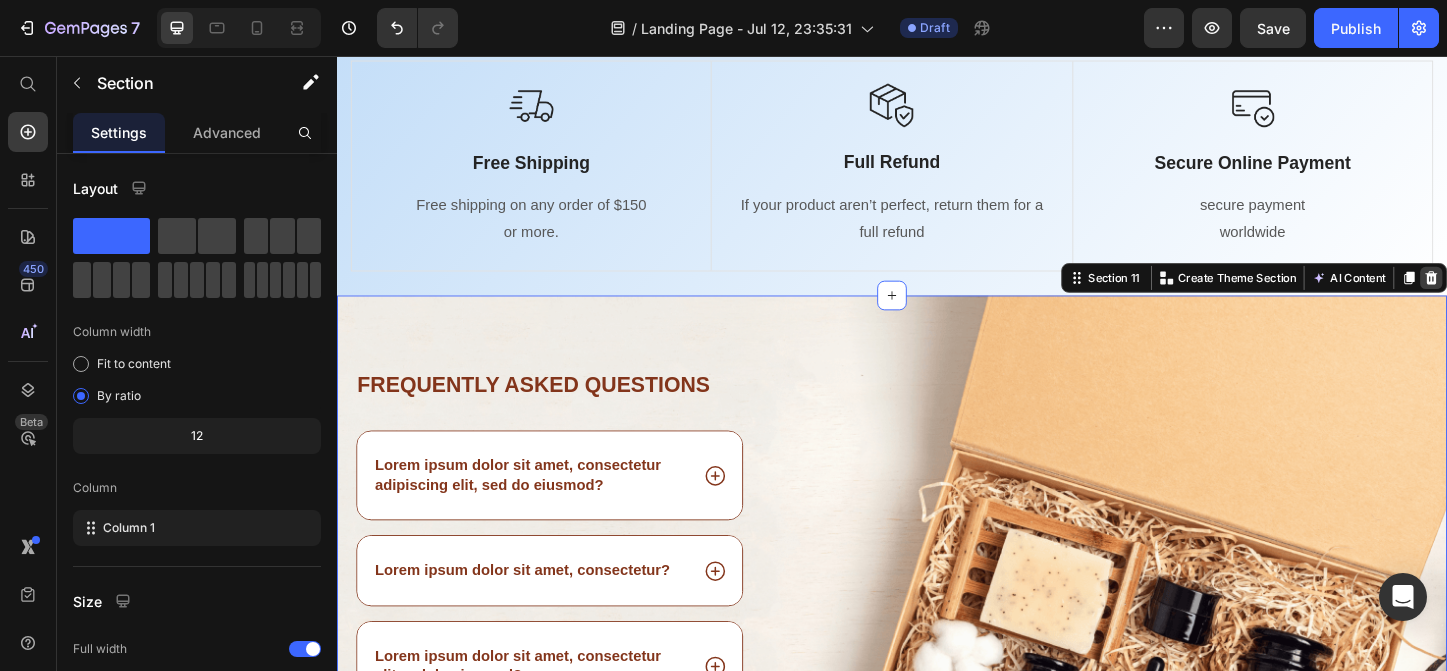 click at bounding box center [1520, 296] 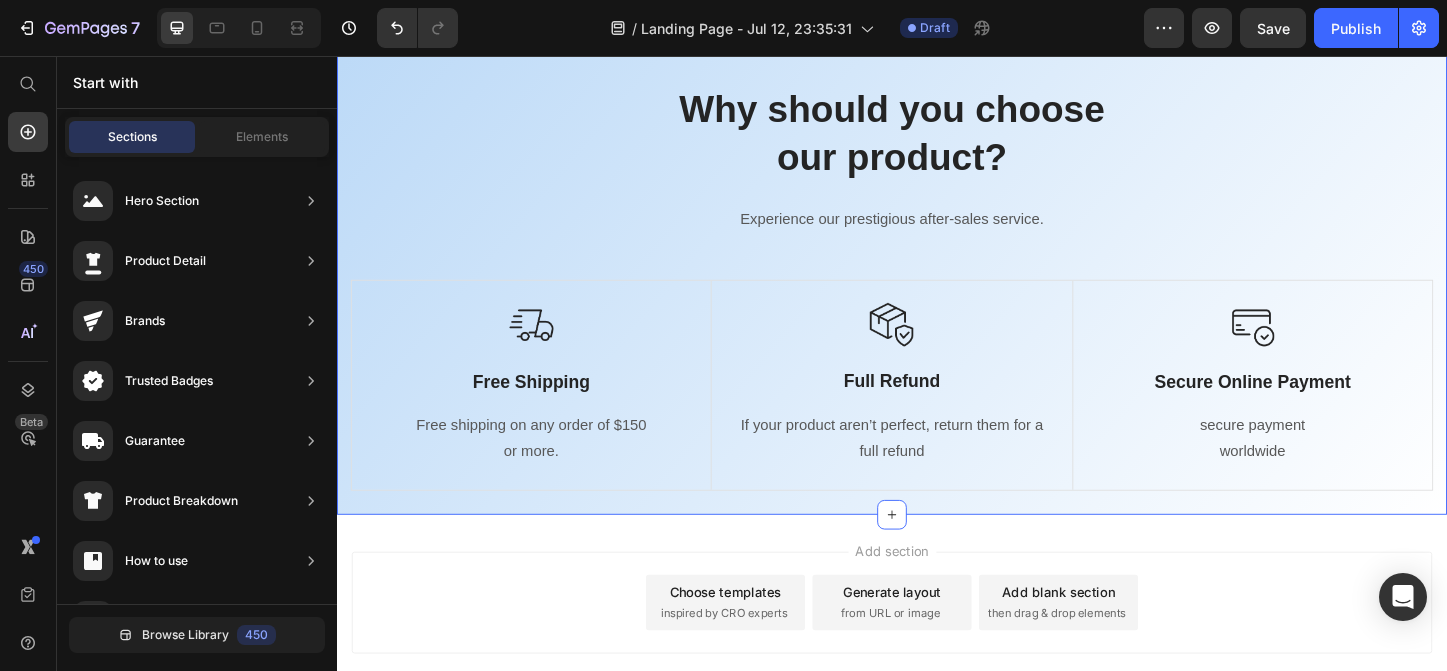 scroll, scrollTop: 7324, scrollLeft: 0, axis: vertical 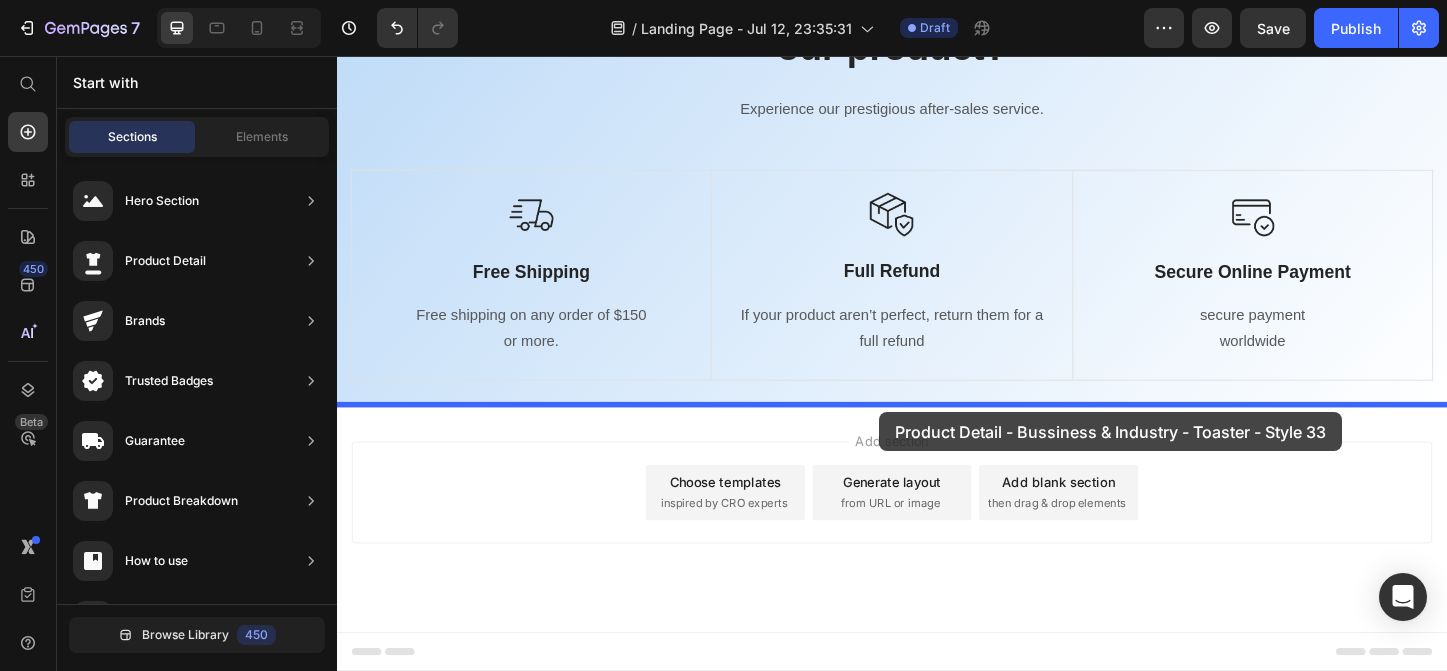 drag, startPoint x: 864, startPoint y: 450, endPoint x: 923, endPoint y: 442, distance: 59.5399 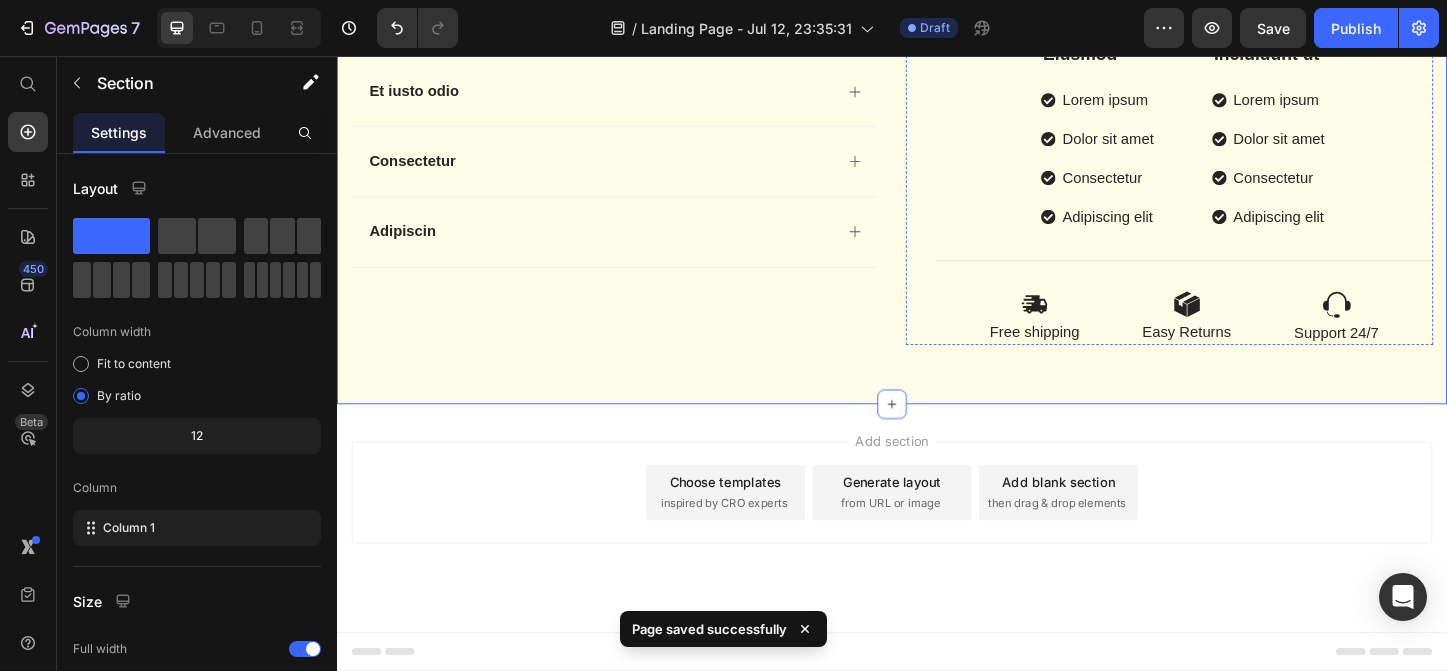scroll, scrollTop: 8867, scrollLeft: 0, axis: vertical 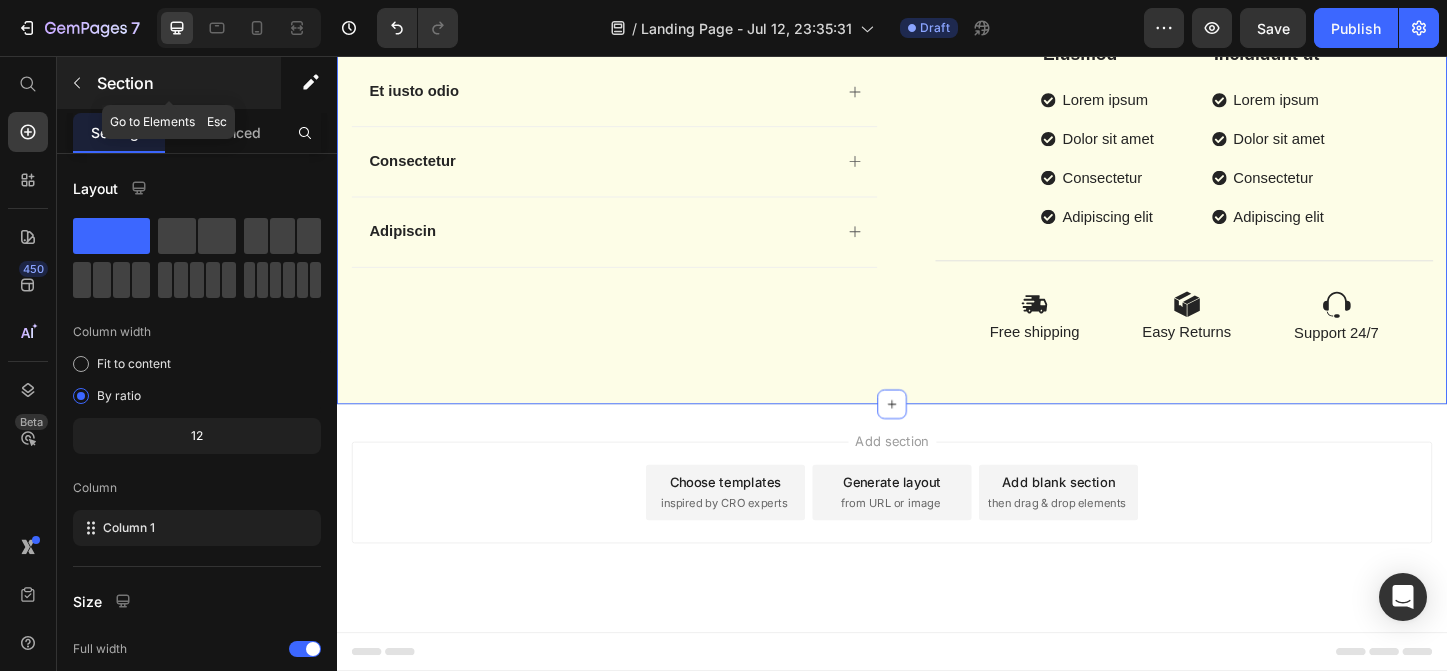 click at bounding box center (77, 83) 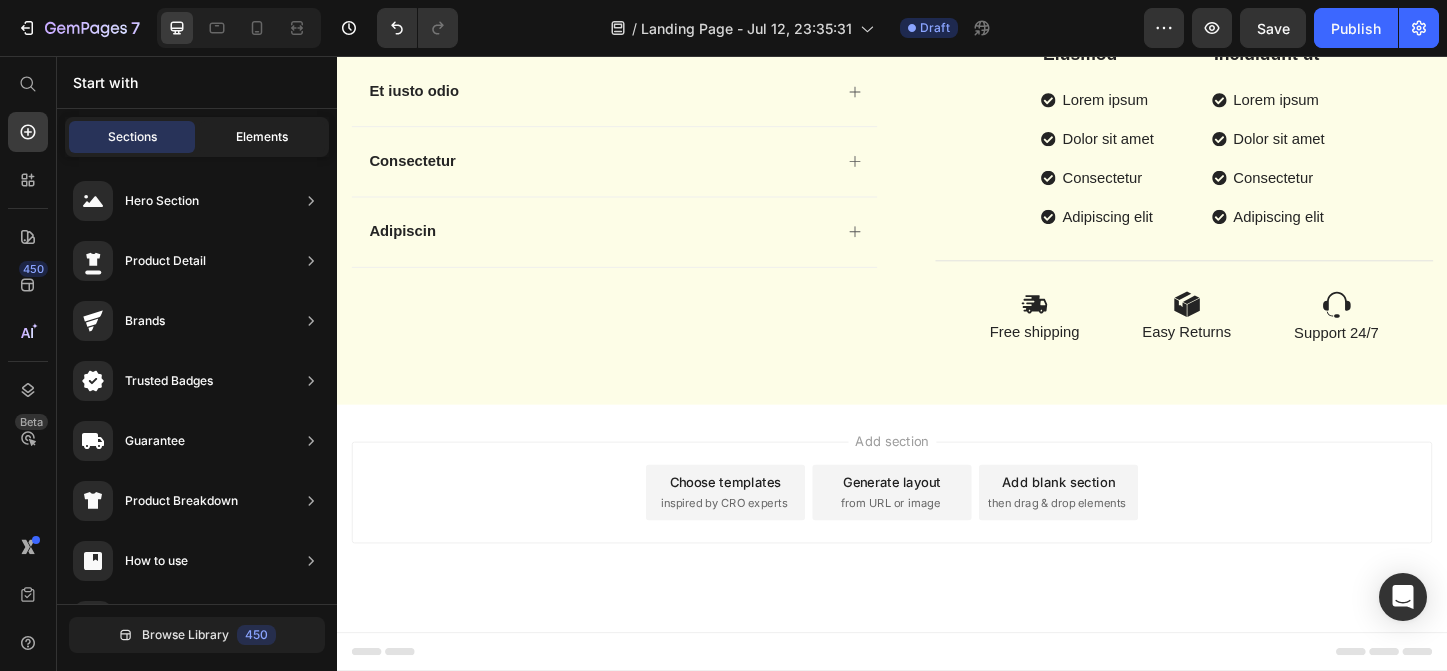 click on "Elements" at bounding box center (262, 137) 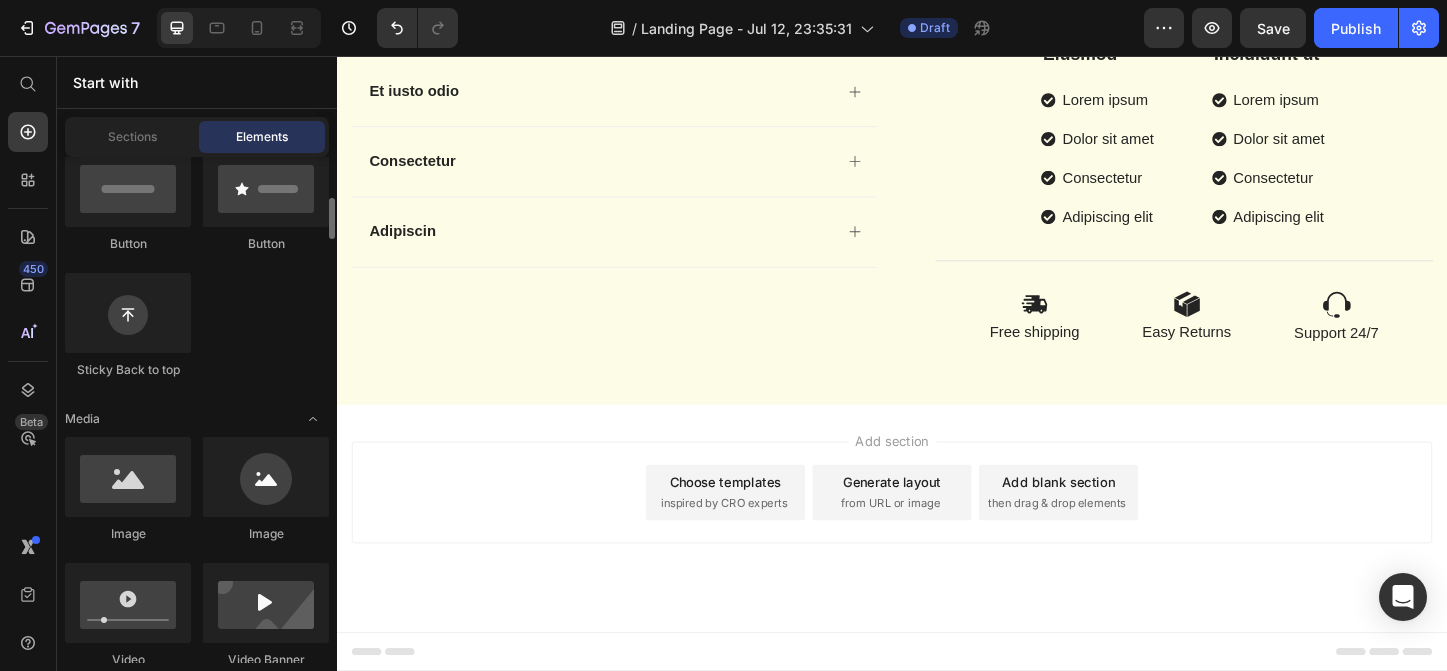 scroll, scrollTop: 507, scrollLeft: 0, axis: vertical 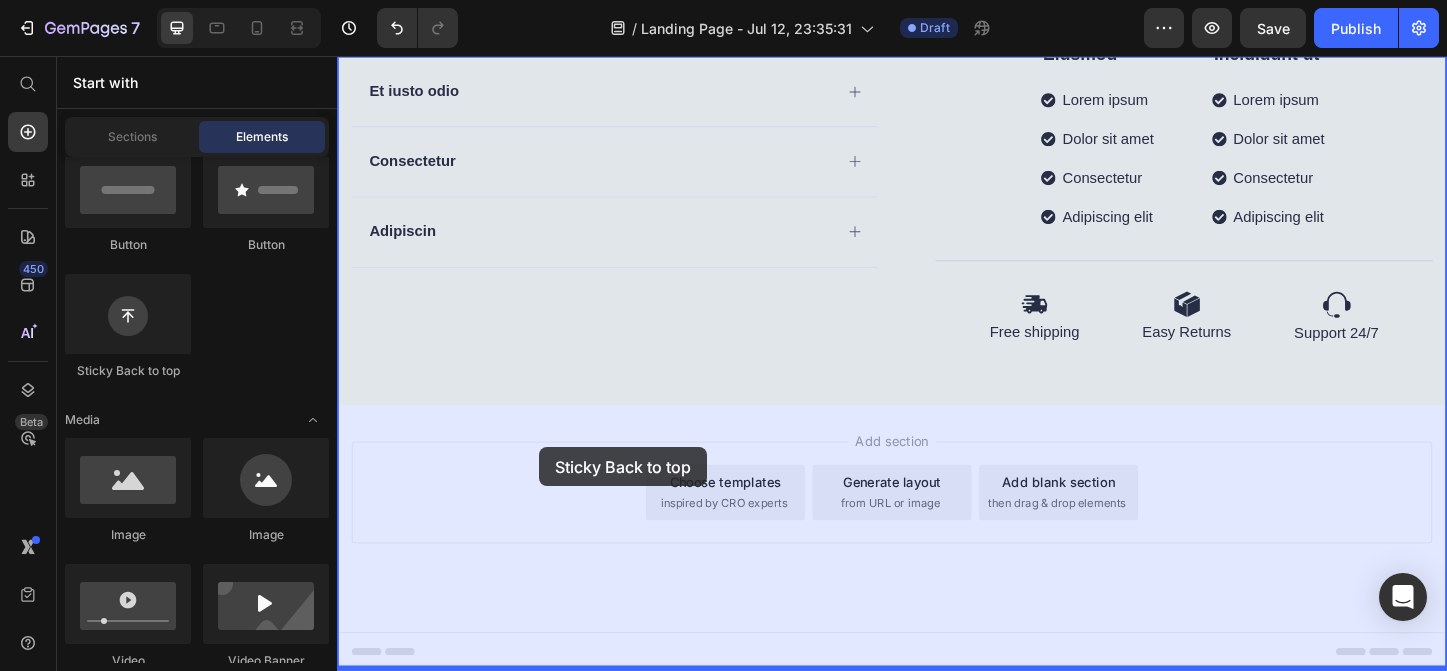 drag, startPoint x: 467, startPoint y: 391, endPoint x: 555, endPoint y: 479, distance: 124.45079 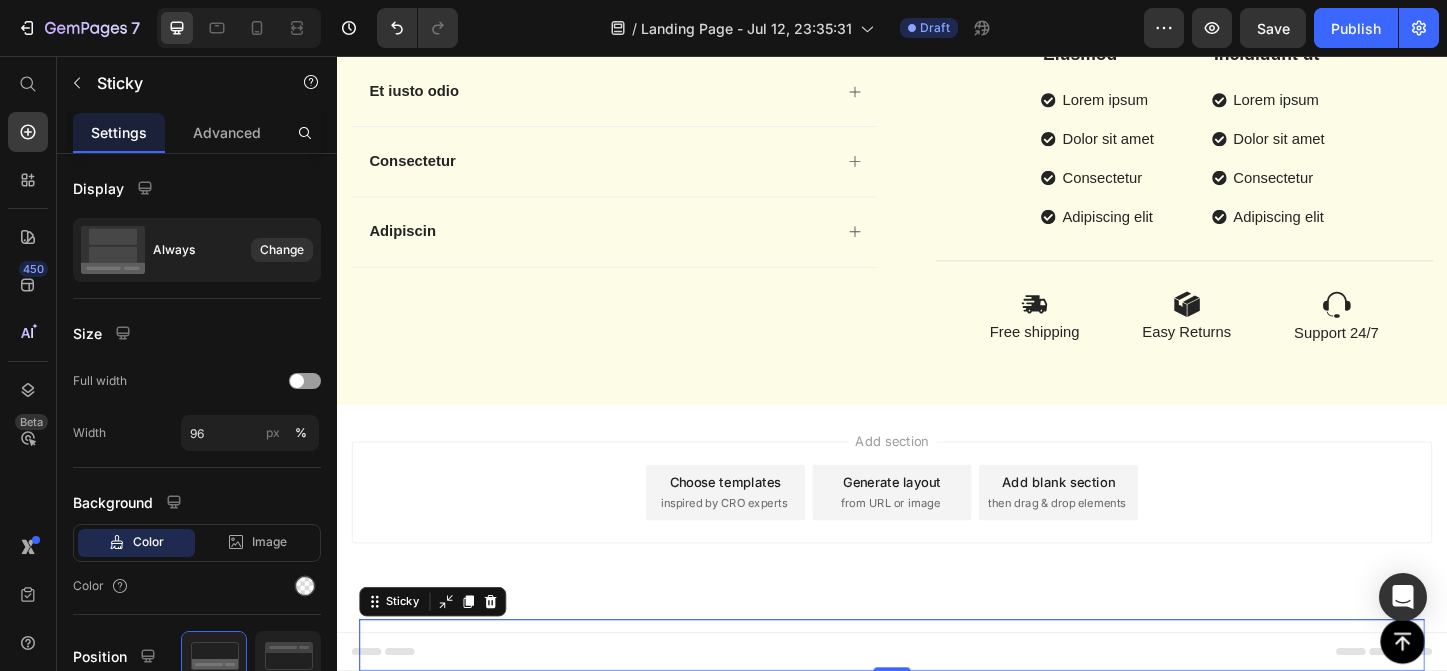 click at bounding box center (503, 646) 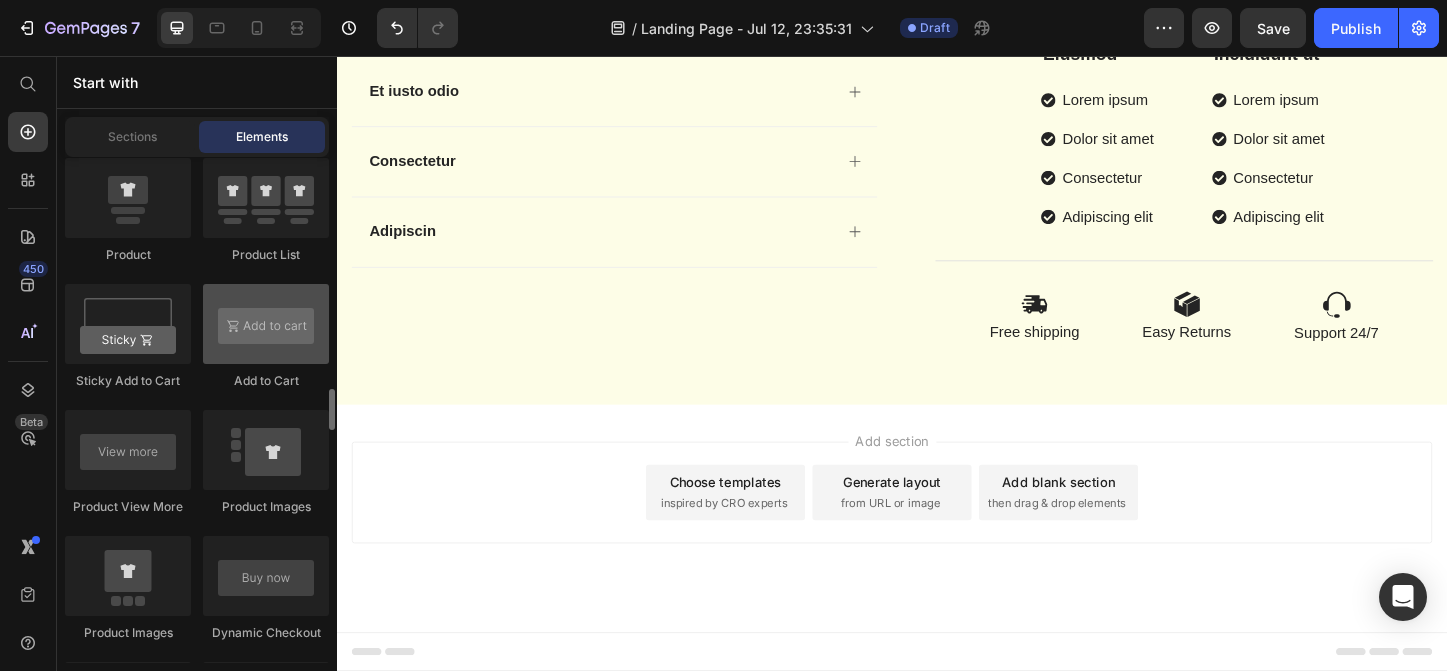 scroll, scrollTop: 2840, scrollLeft: 0, axis: vertical 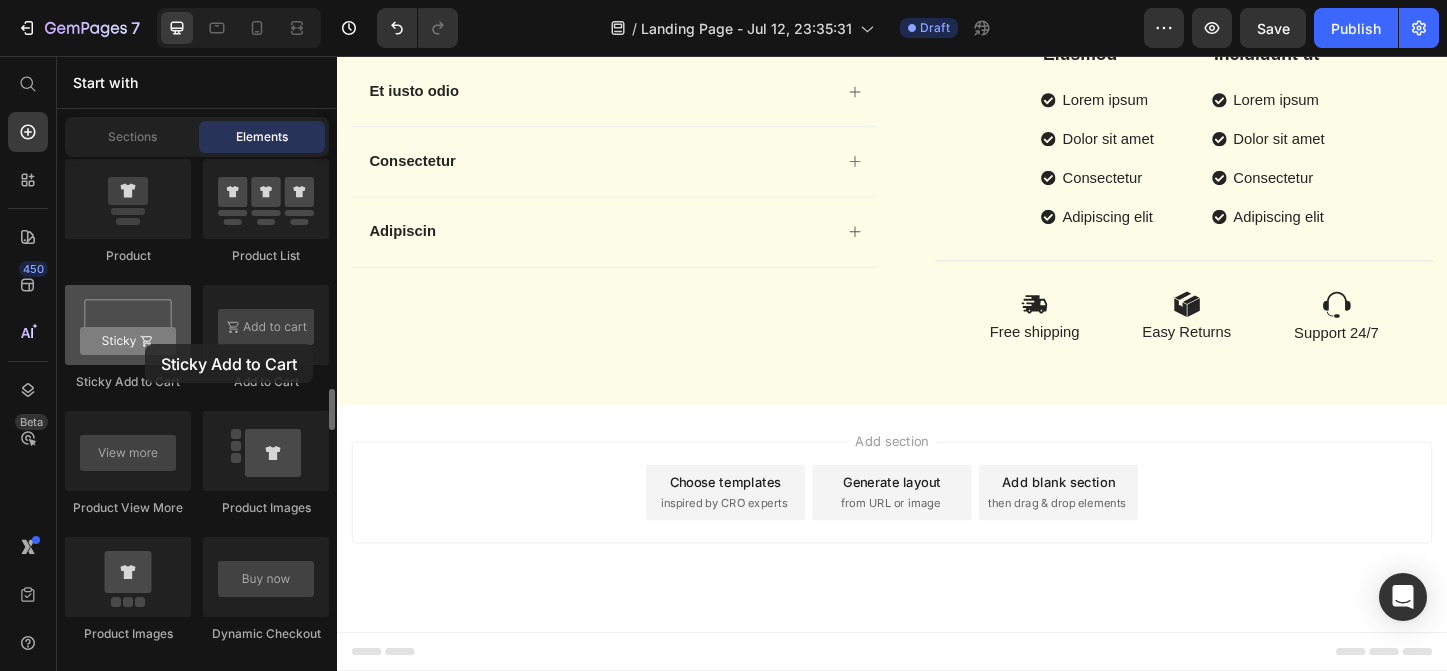 click at bounding box center [128, 325] 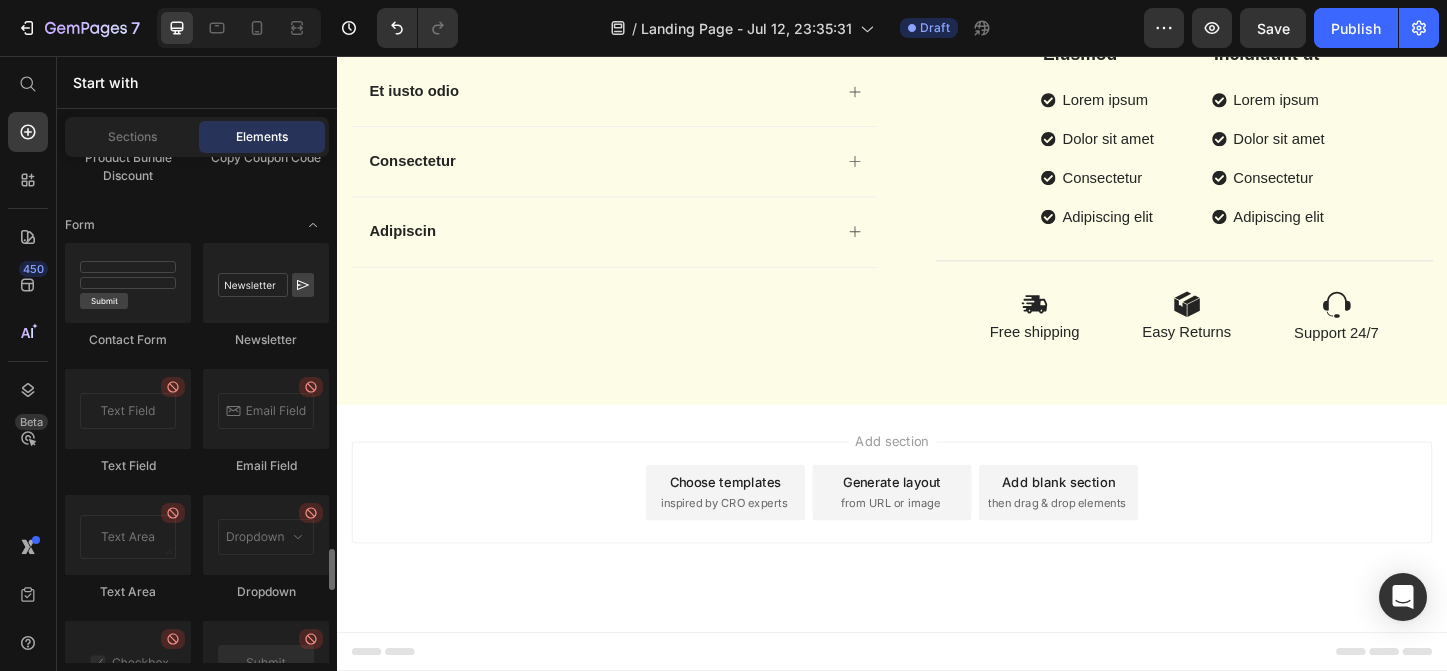 scroll, scrollTop: 4760, scrollLeft: 0, axis: vertical 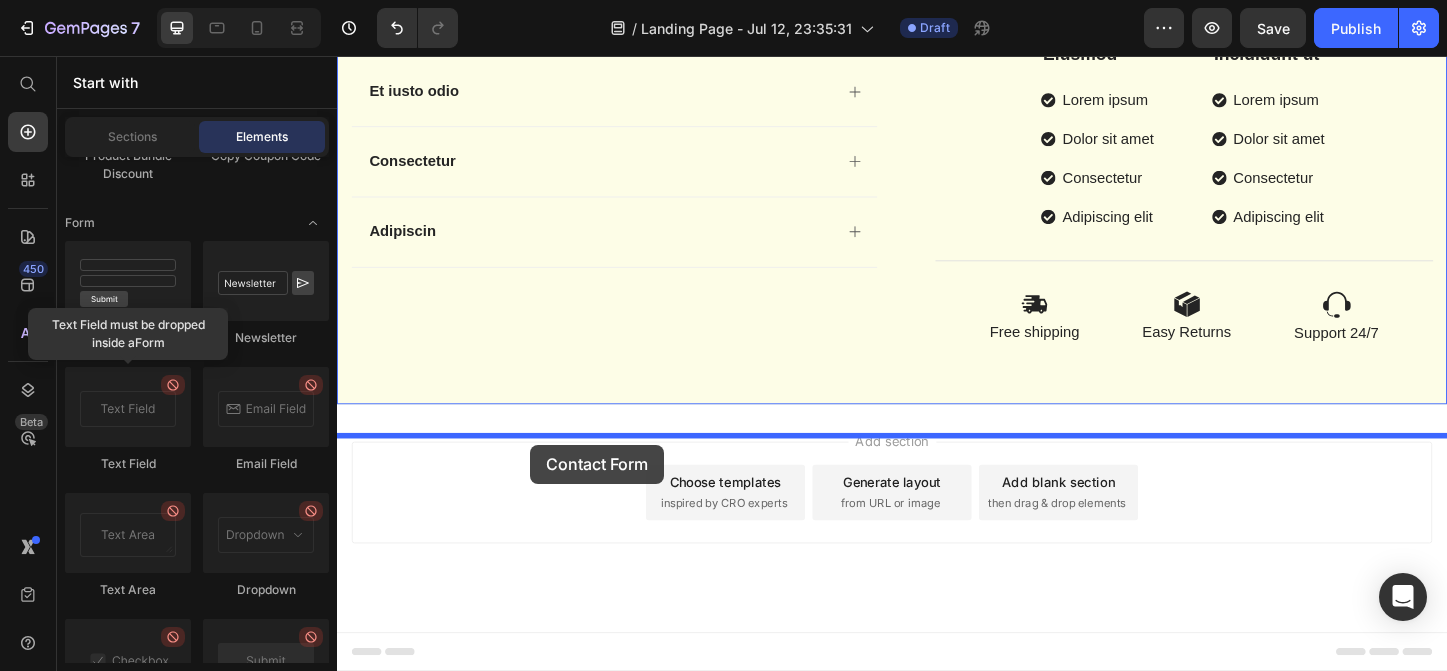 drag, startPoint x: 496, startPoint y: 344, endPoint x: 546, endPoint y: 476, distance: 141.1524 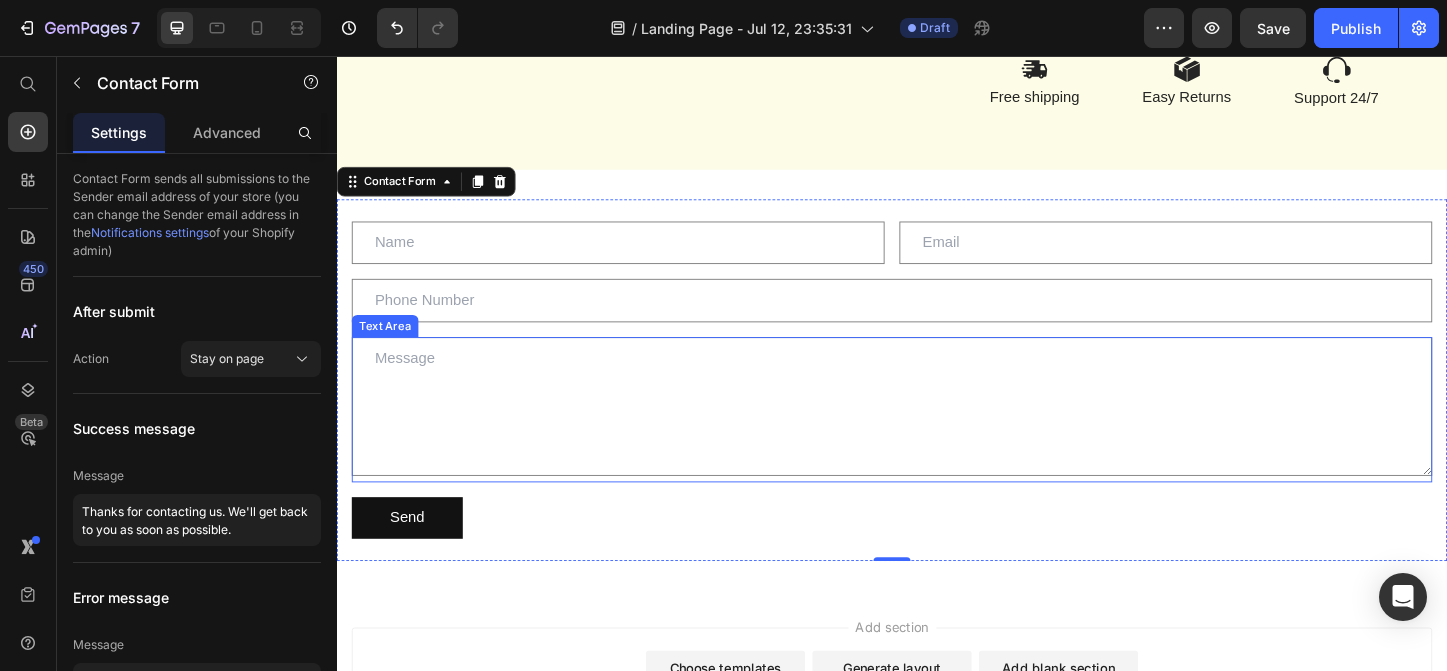 scroll, scrollTop: 9092, scrollLeft: 0, axis: vertical 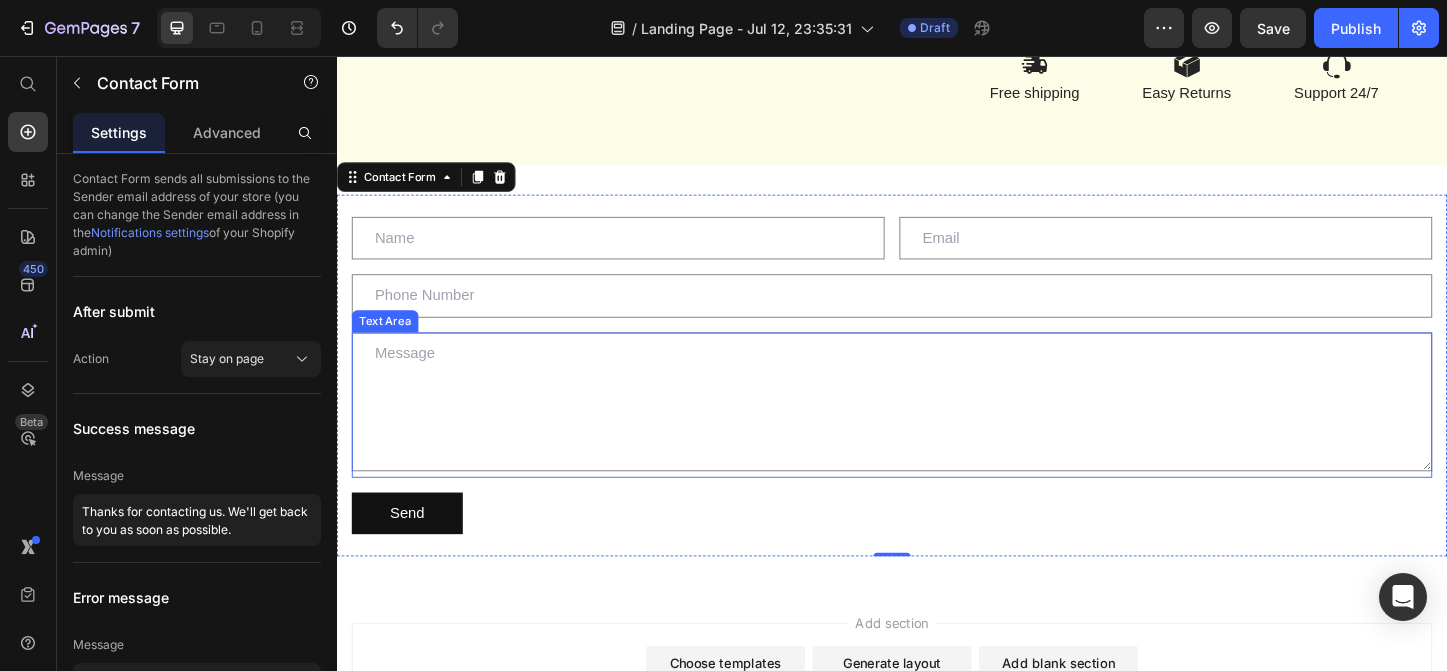 click at bounding box center (937, 430) 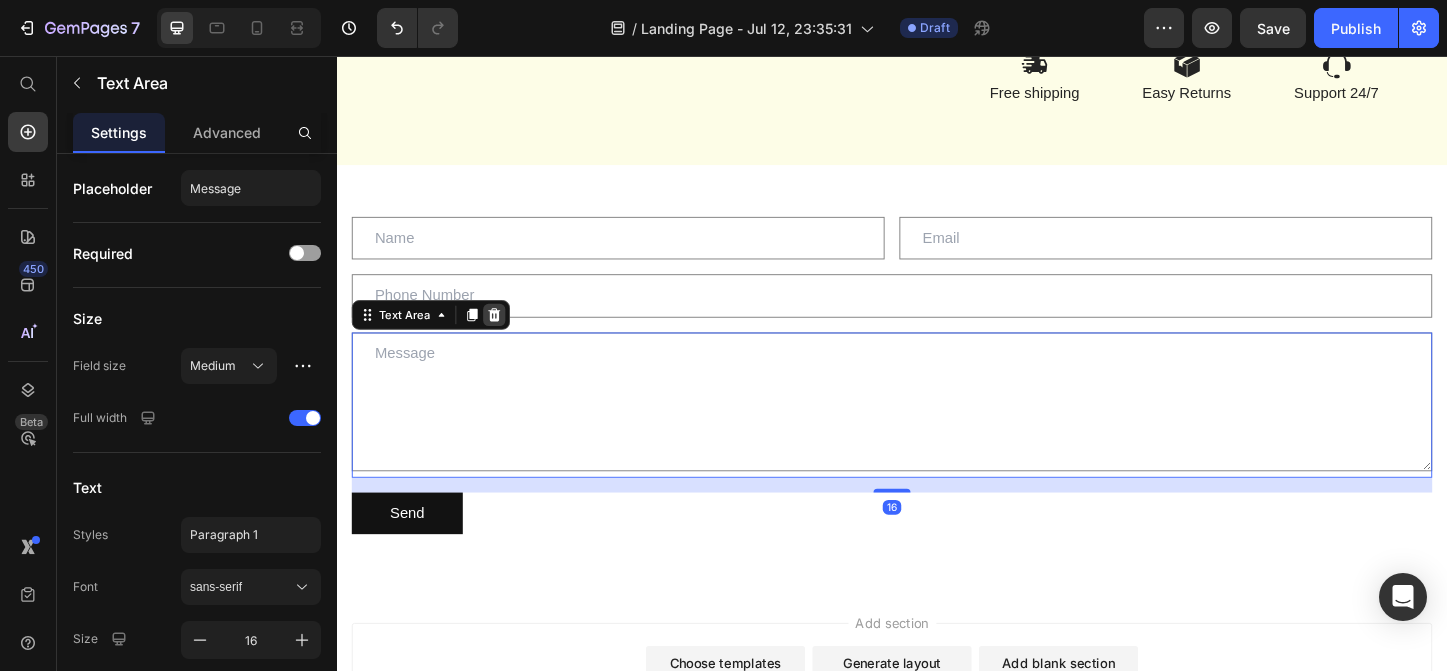 click at bounding box center (507, 336) 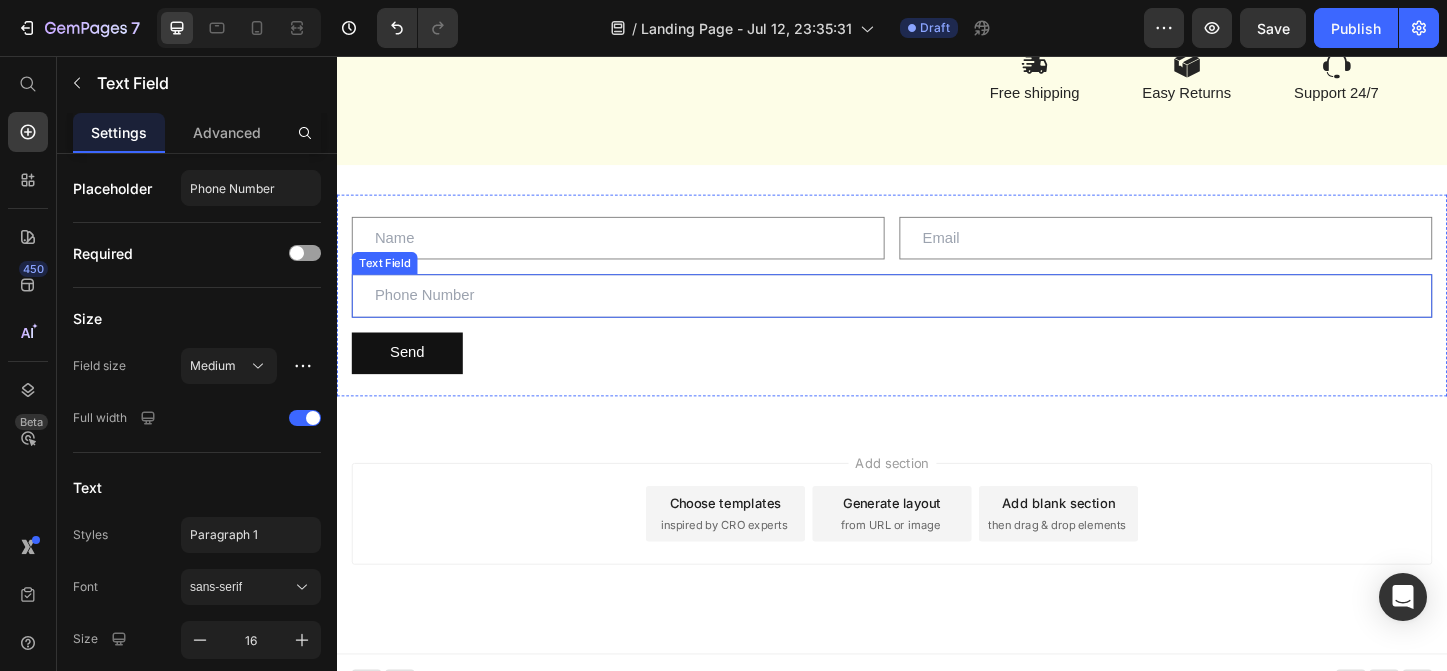 click at bounding box center (937, 315) 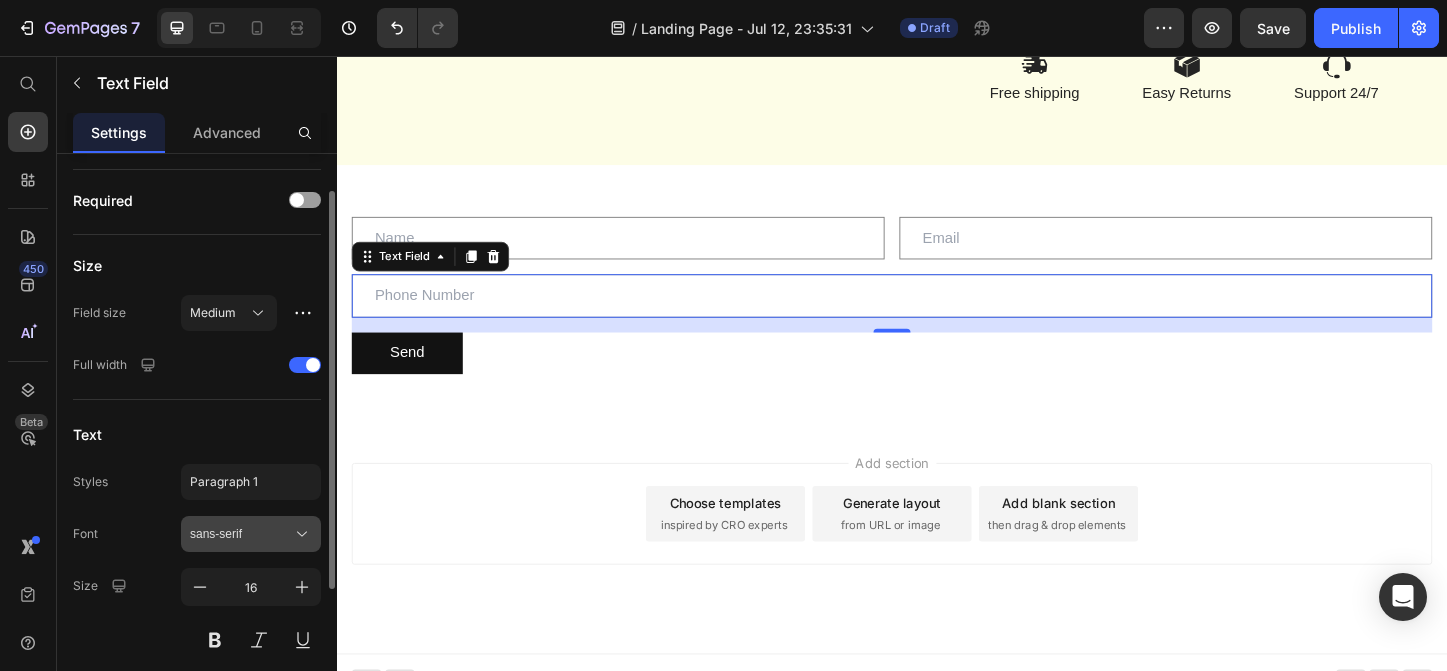 scroll, scrollTop: 0, scrollLeft: 0, axis: both 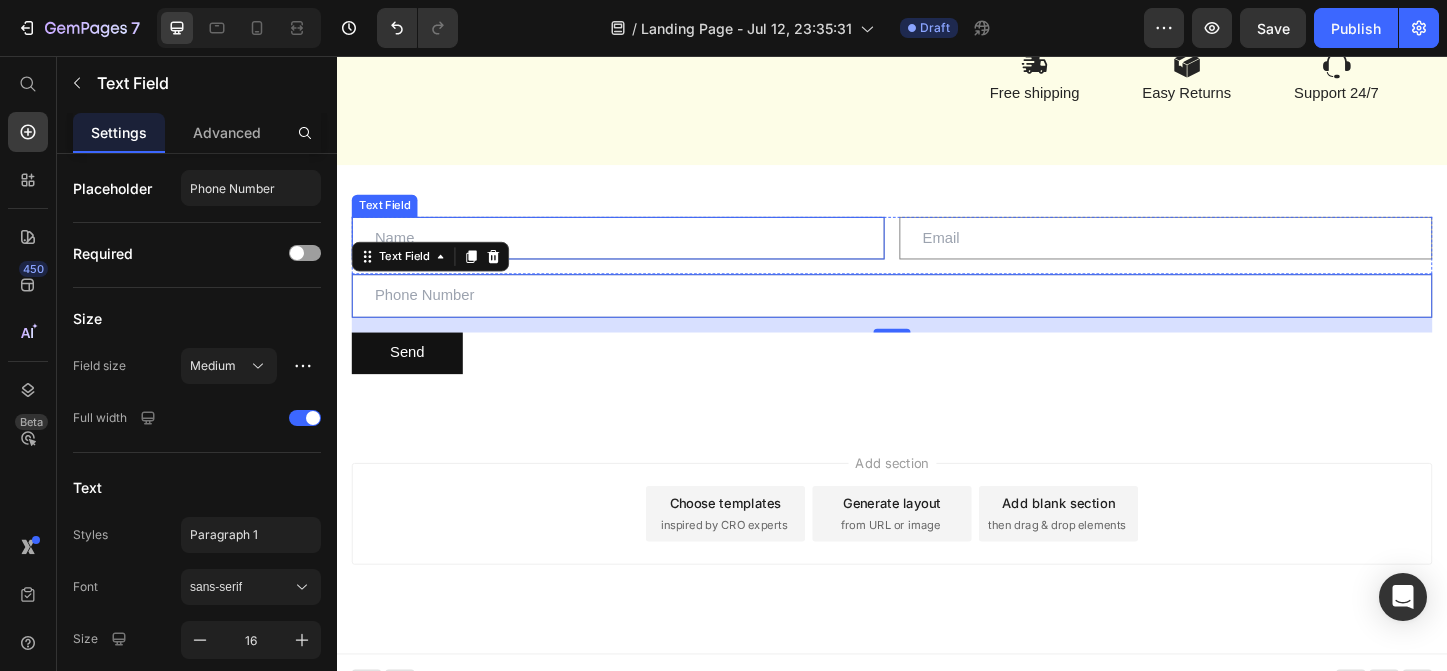 click at bounding box center (641, 253) 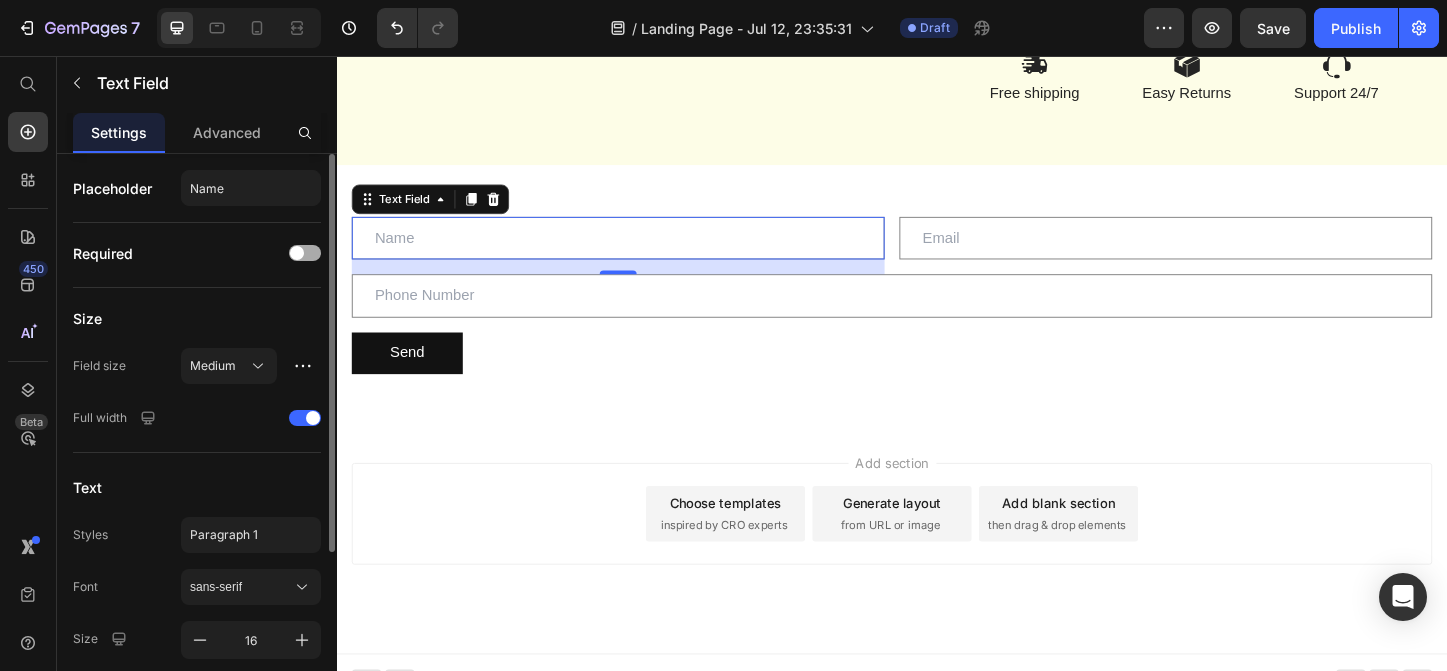 click at bounding box center (297, 253) 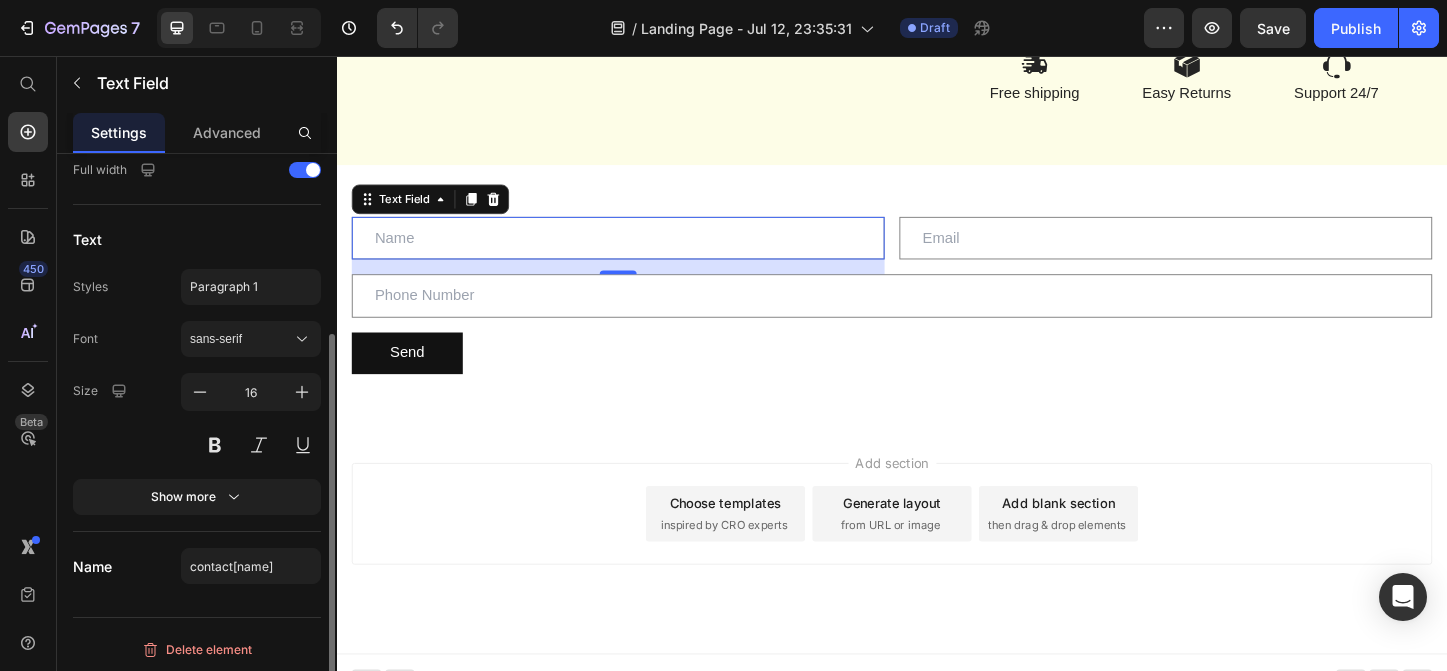 scroll, scrollTop: 252, scrollLeft: 0, axis: vertical 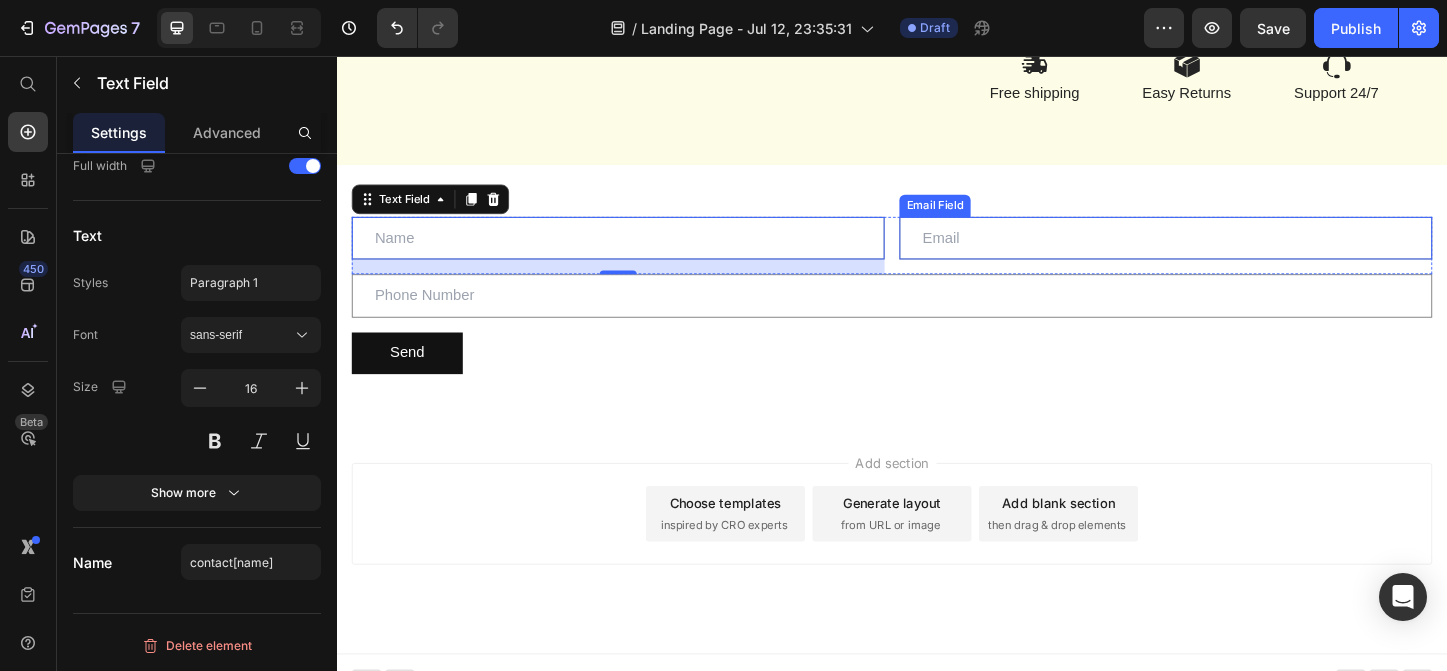 click at bounding box center [1233, 253] 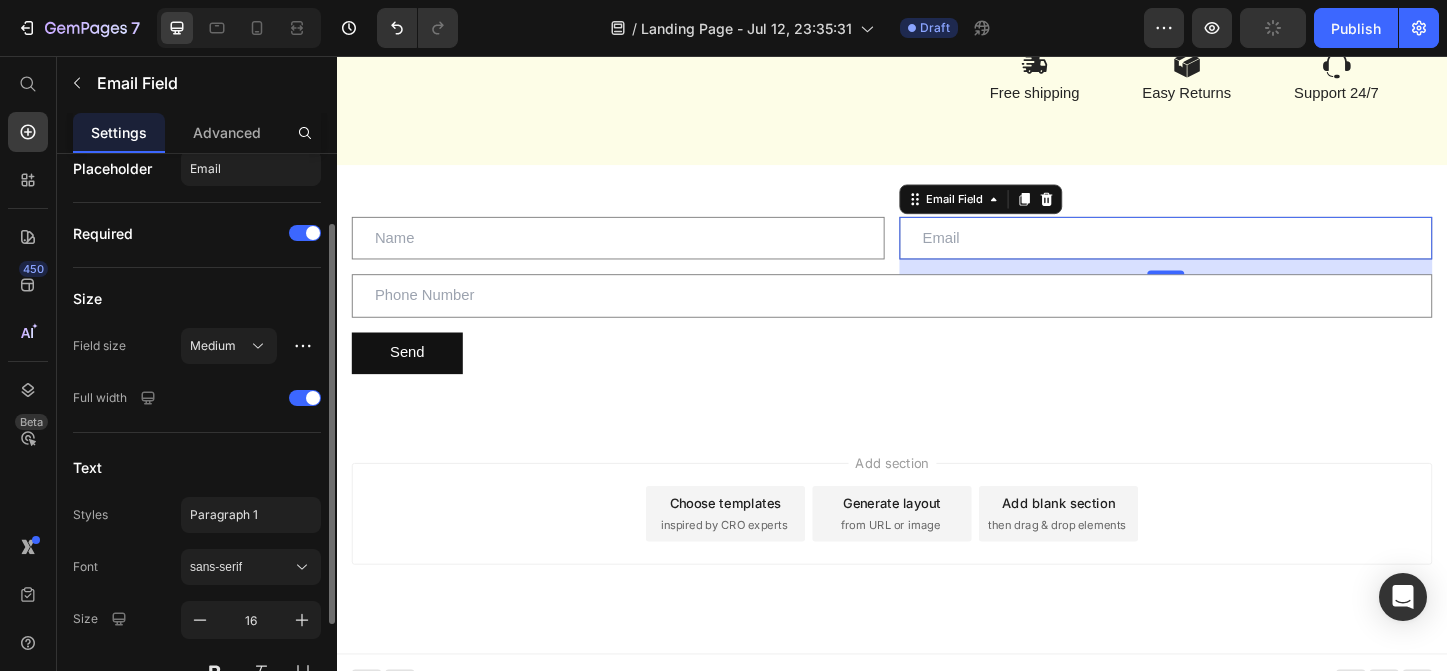 scroll, scrollTop: 53, scrollLeft: 0, axis: vertical 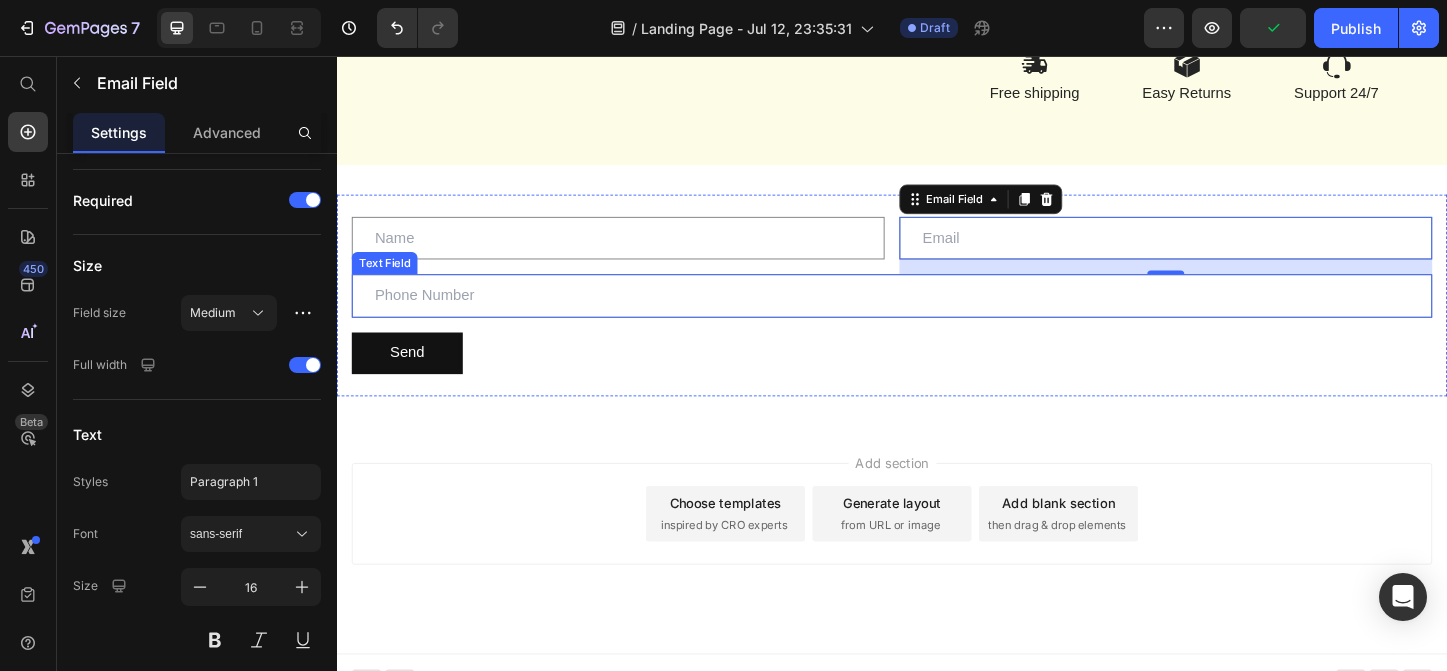 click at bounding box center (937, 315) 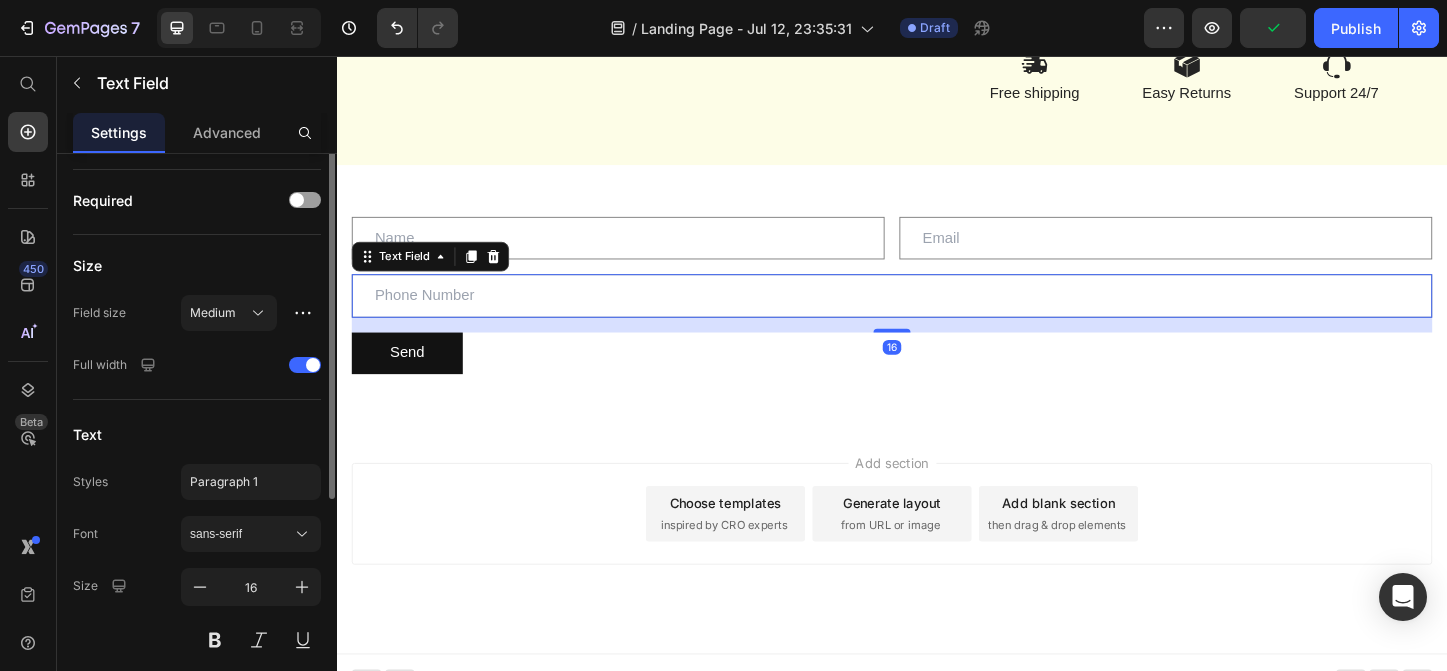 scroll, scrollTop: 0, scrollLeft: 0, axis: both 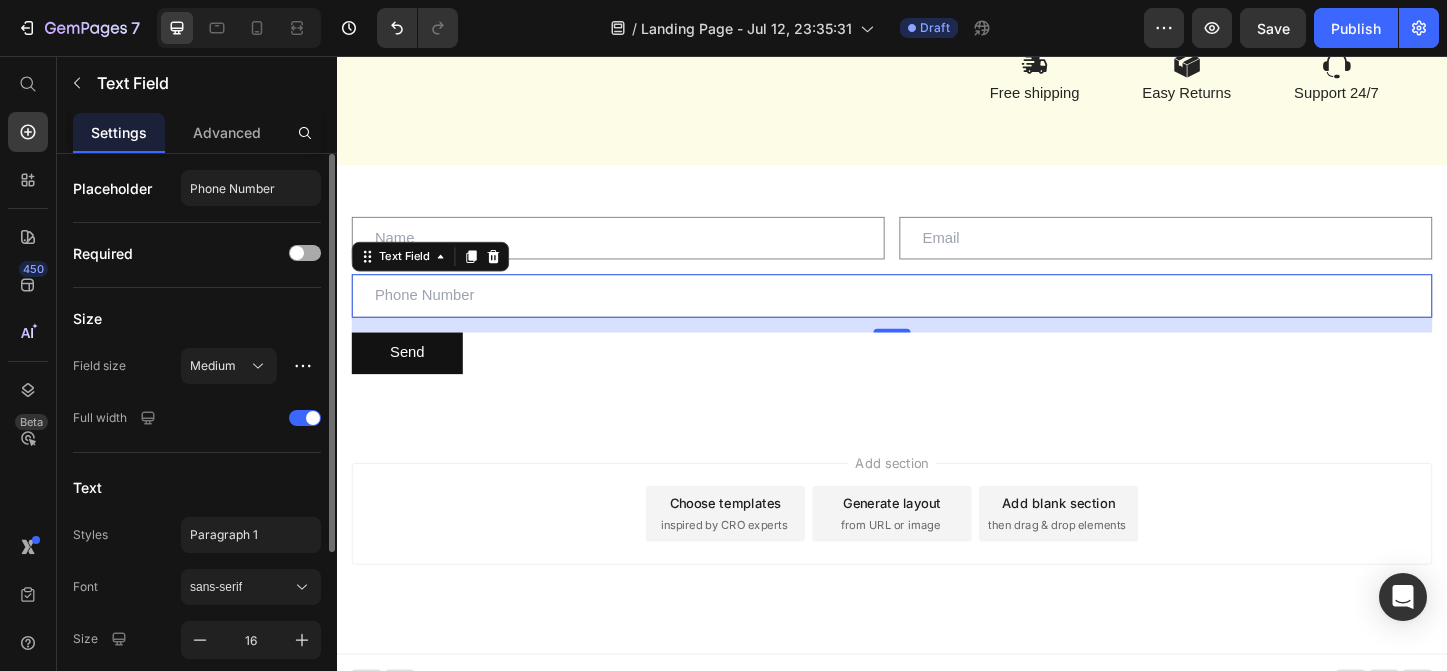 click at bounding box center [297, 253] 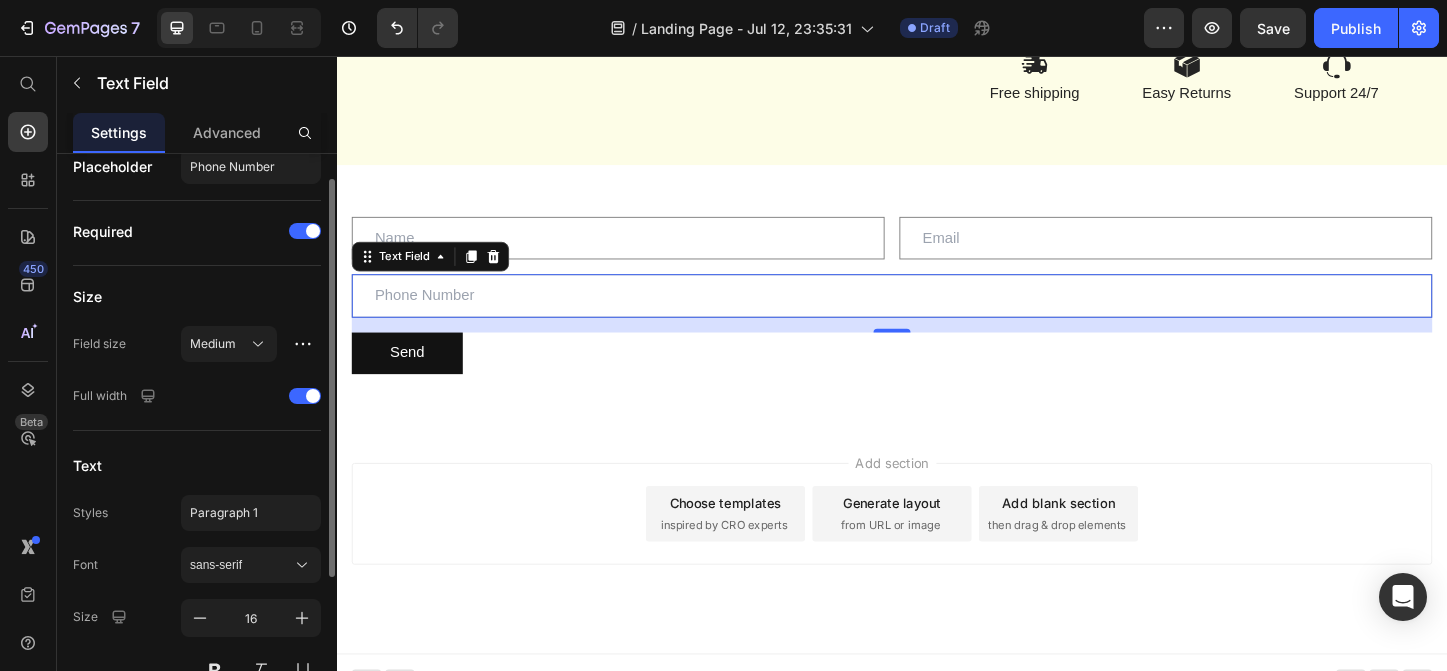 scroll, scrollTop: 37, scrollLeft: 0, axis: vertical 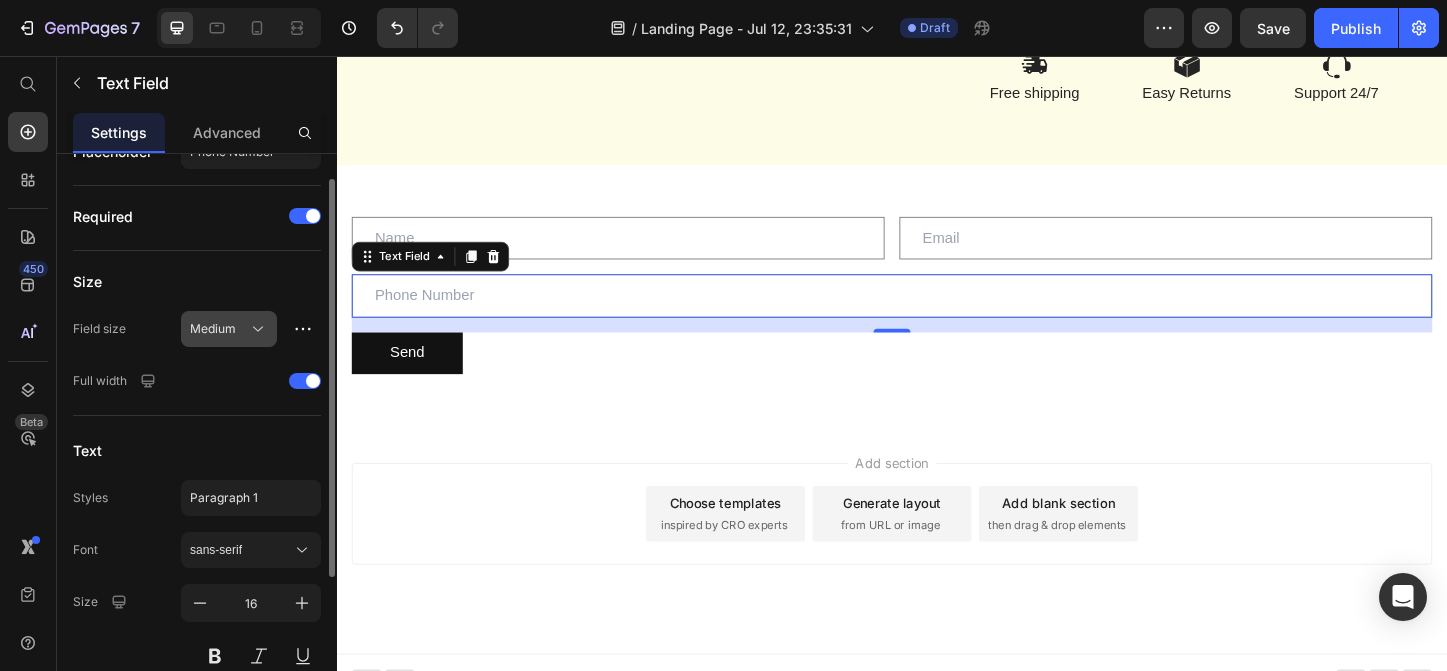 click 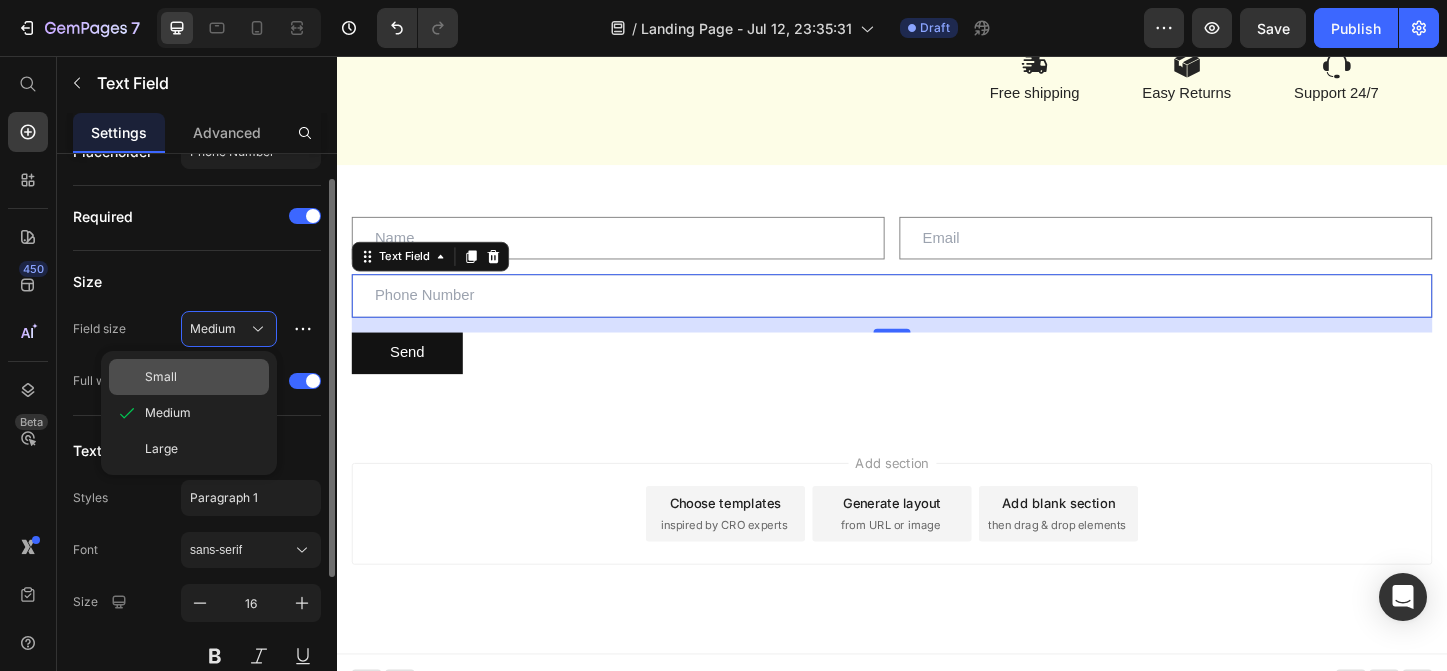 click on "Small" at bounding box center [203, 377] 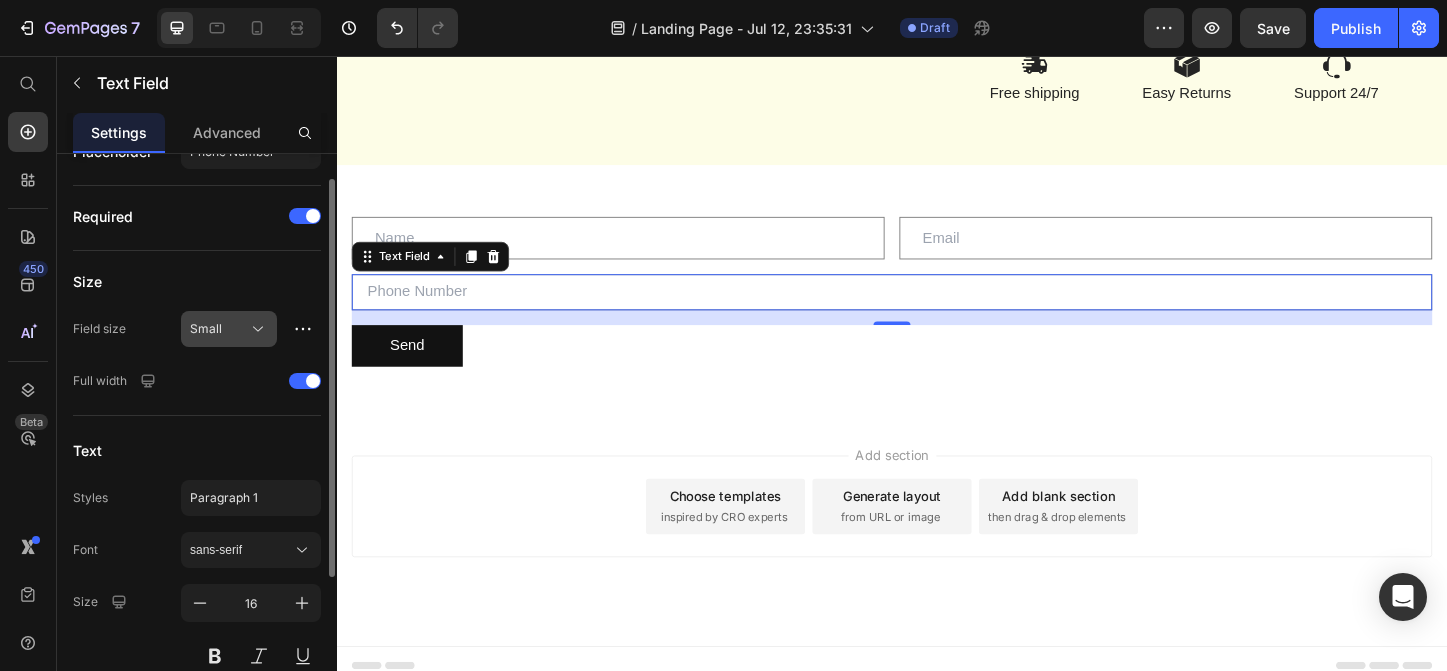 click on "Small" at bounding box center [229, 329] 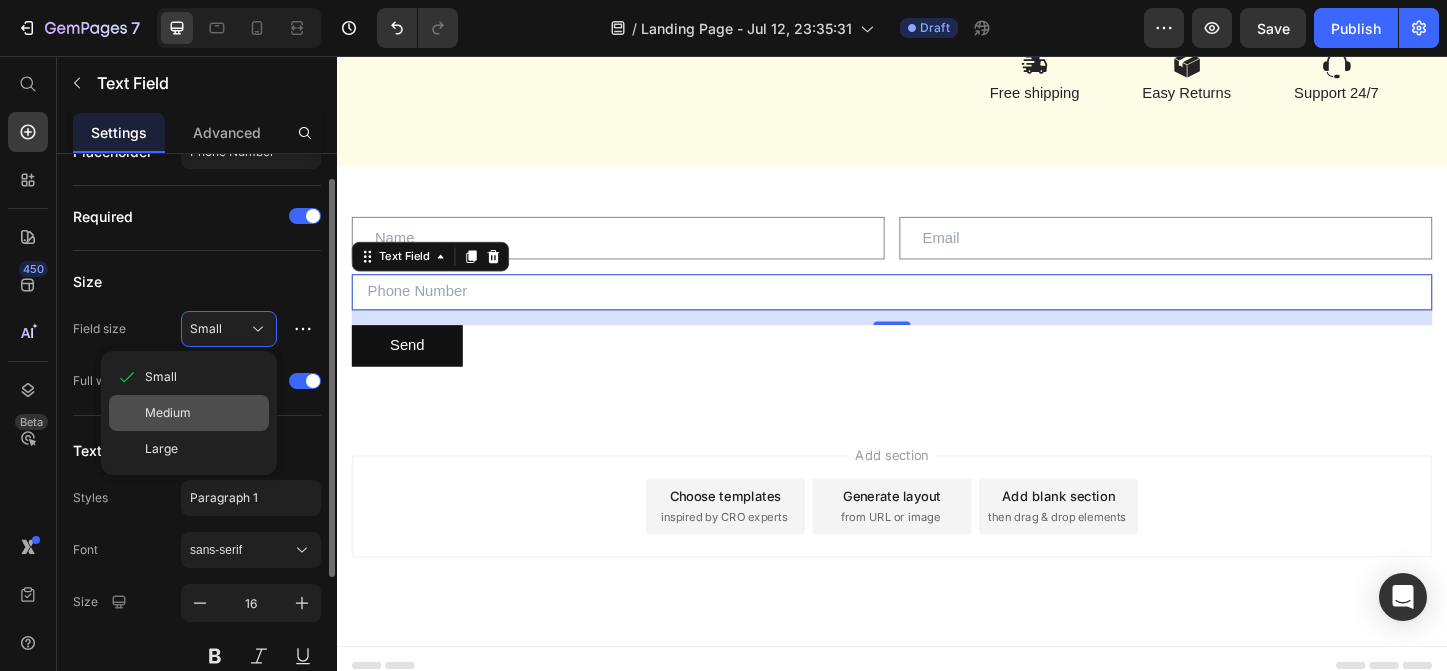 click on "Medium" 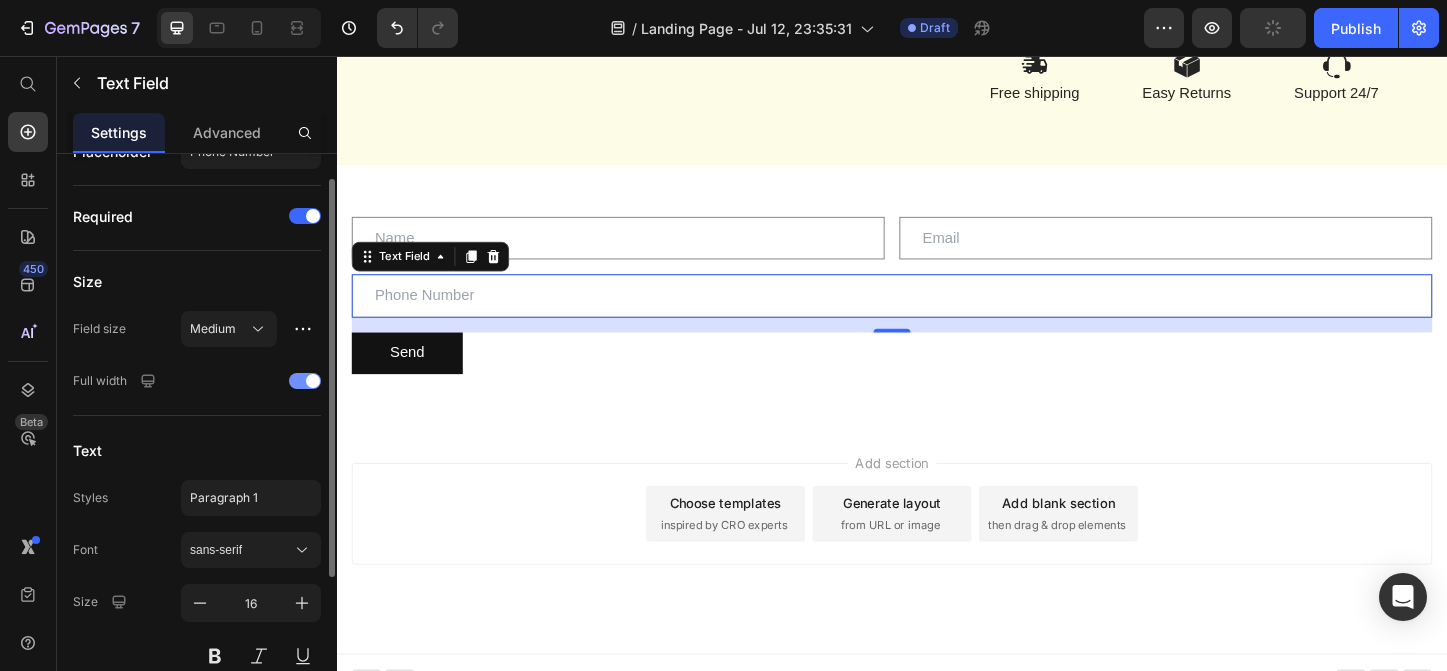 click on "Full width" 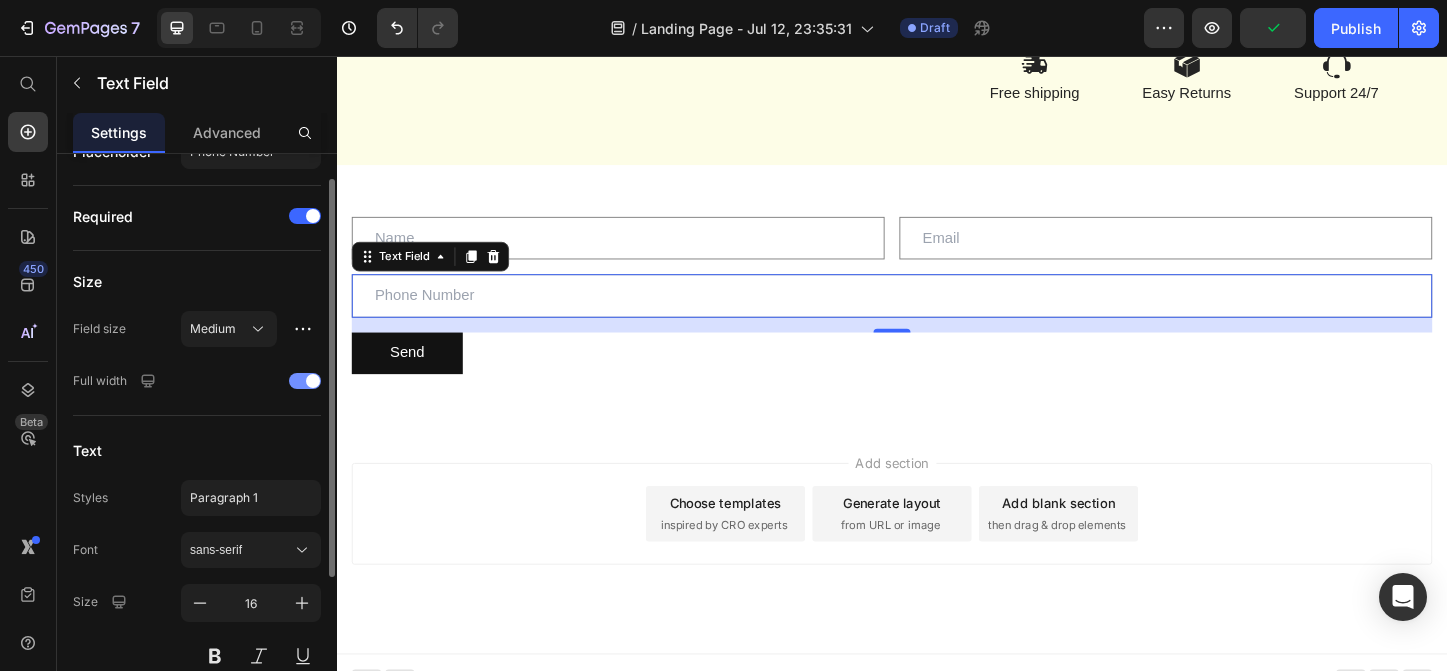 click at bounding box center (305, 381) 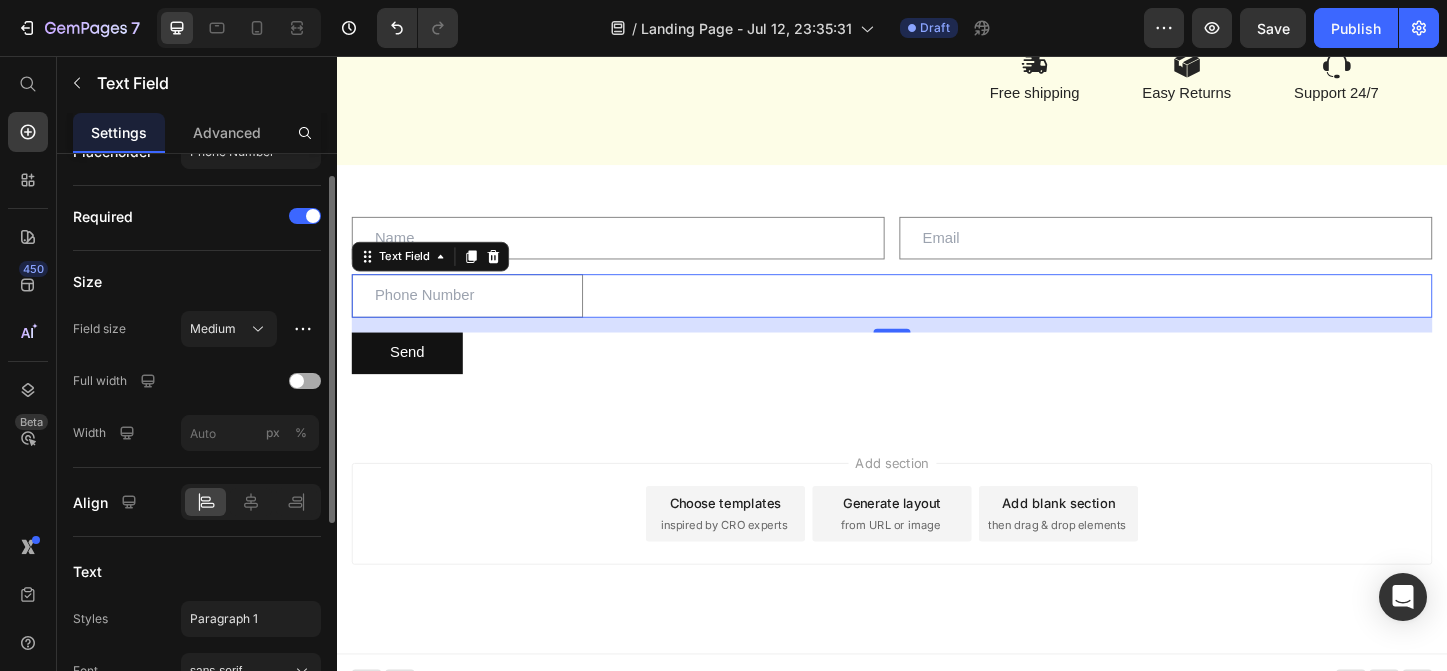 click at bounding box center (305, 381) 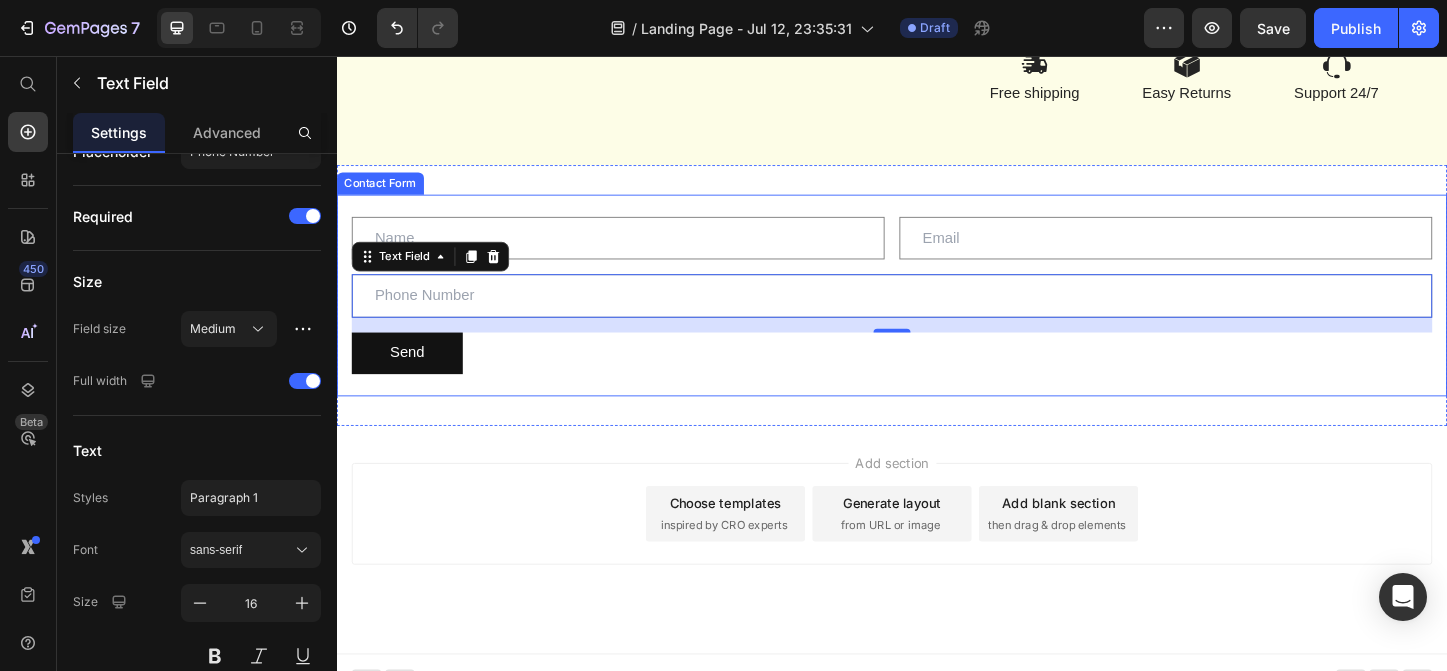click on "Text Field Email Field Row Text Field   16 Send Submit Button Contact Form" at bounding box center (937, 315) 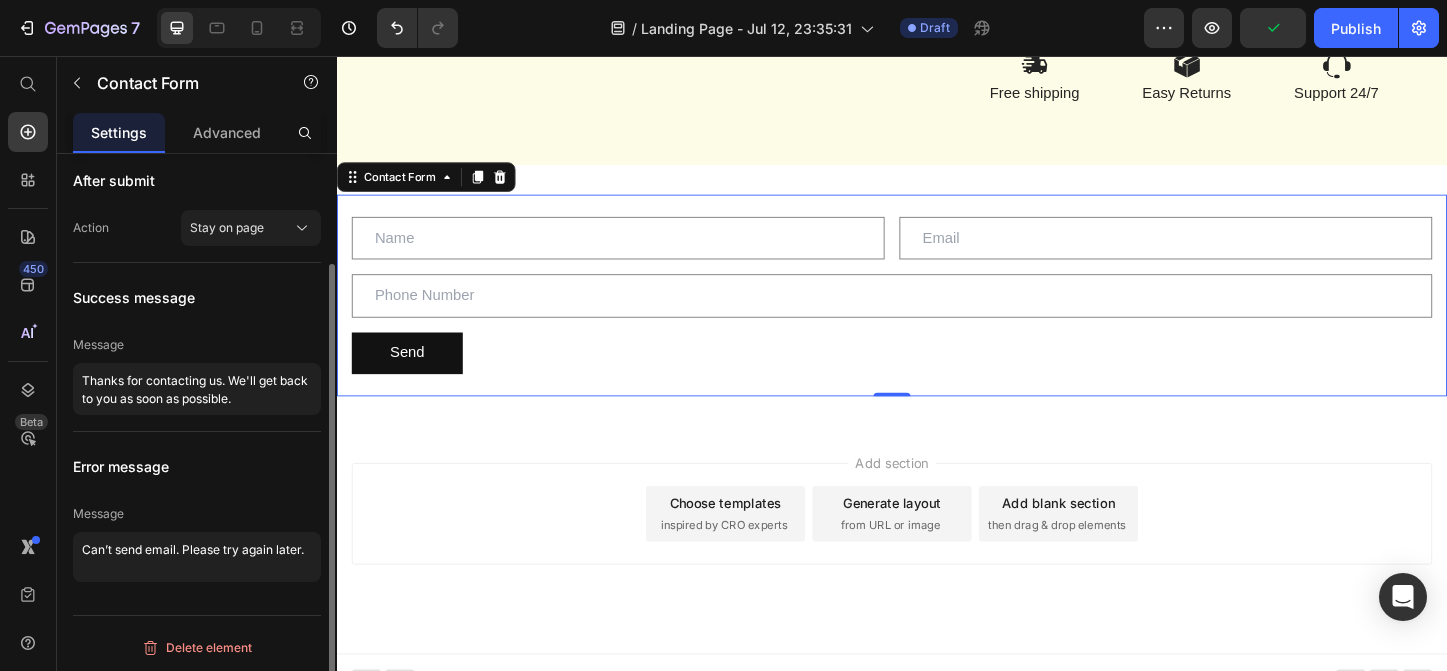 scroll, scrollTop: 133, scrollLeft: 0, axis: vertical 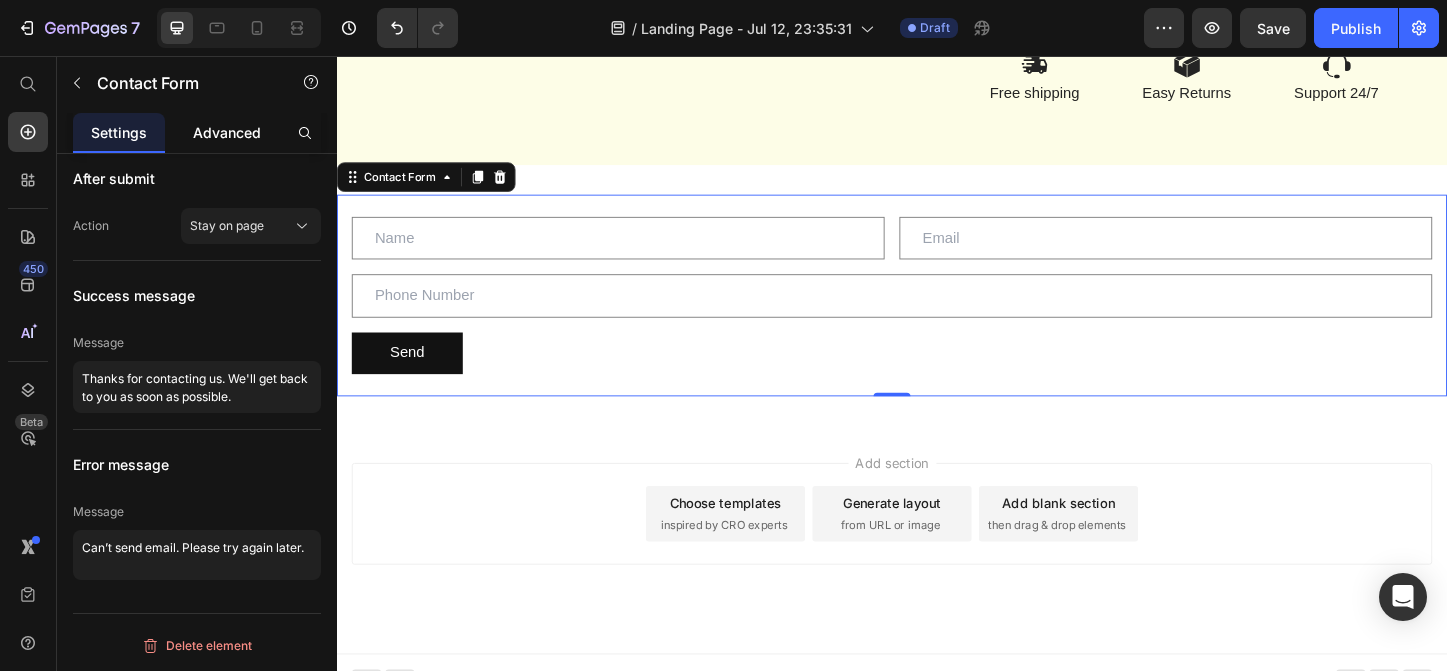 click on "Advanced" 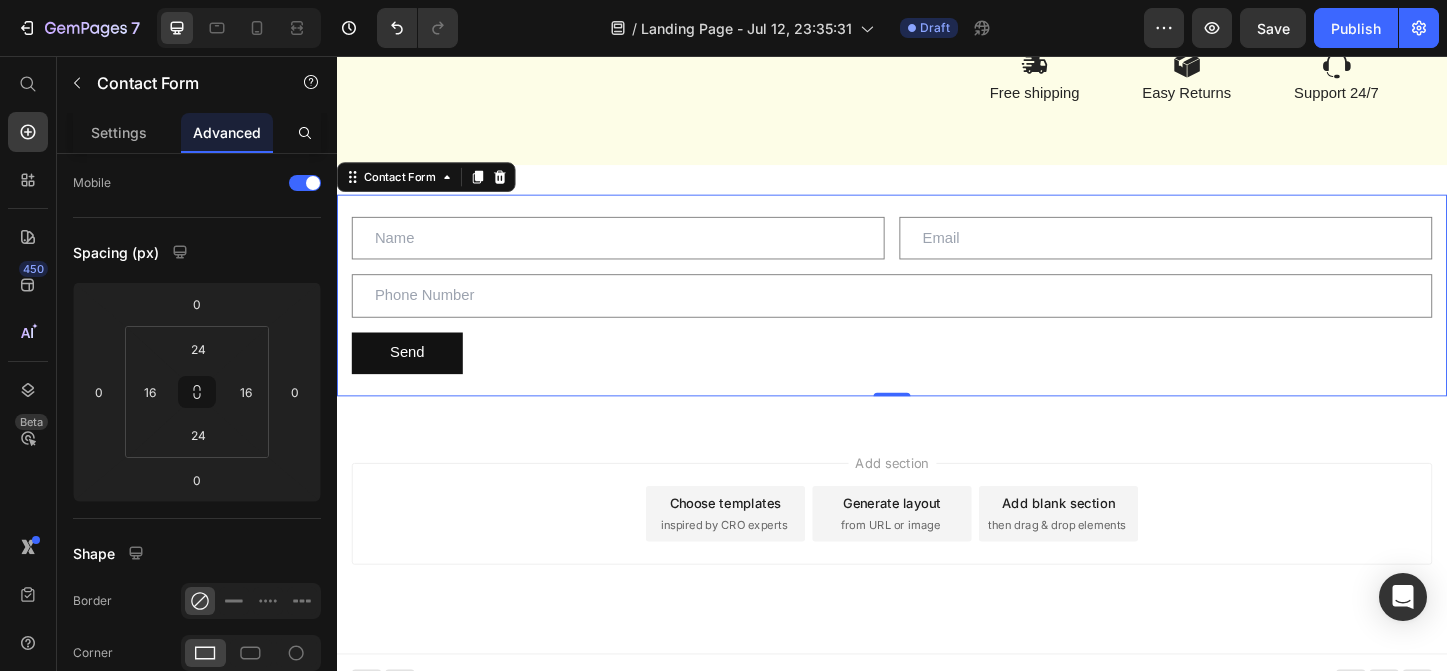 scroll, scrollTop: 0, scrollLeft: 0, axis: both 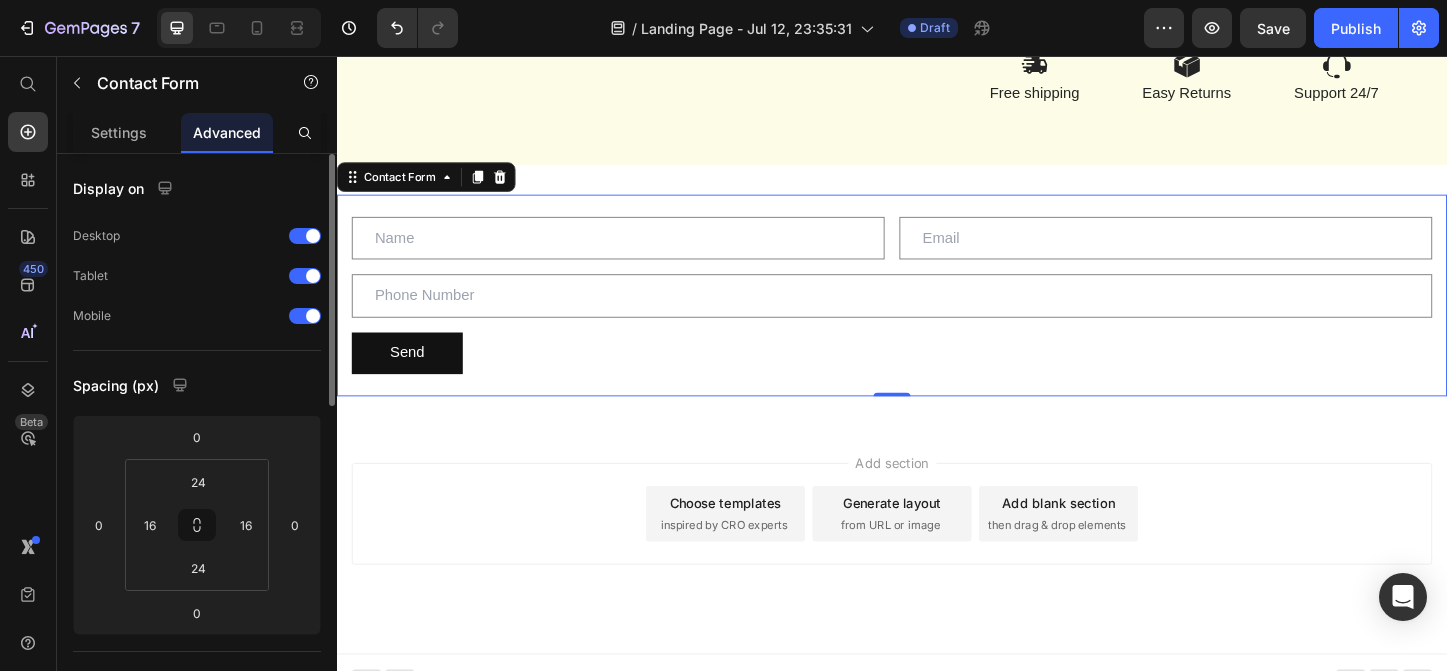 click on "Advanced" 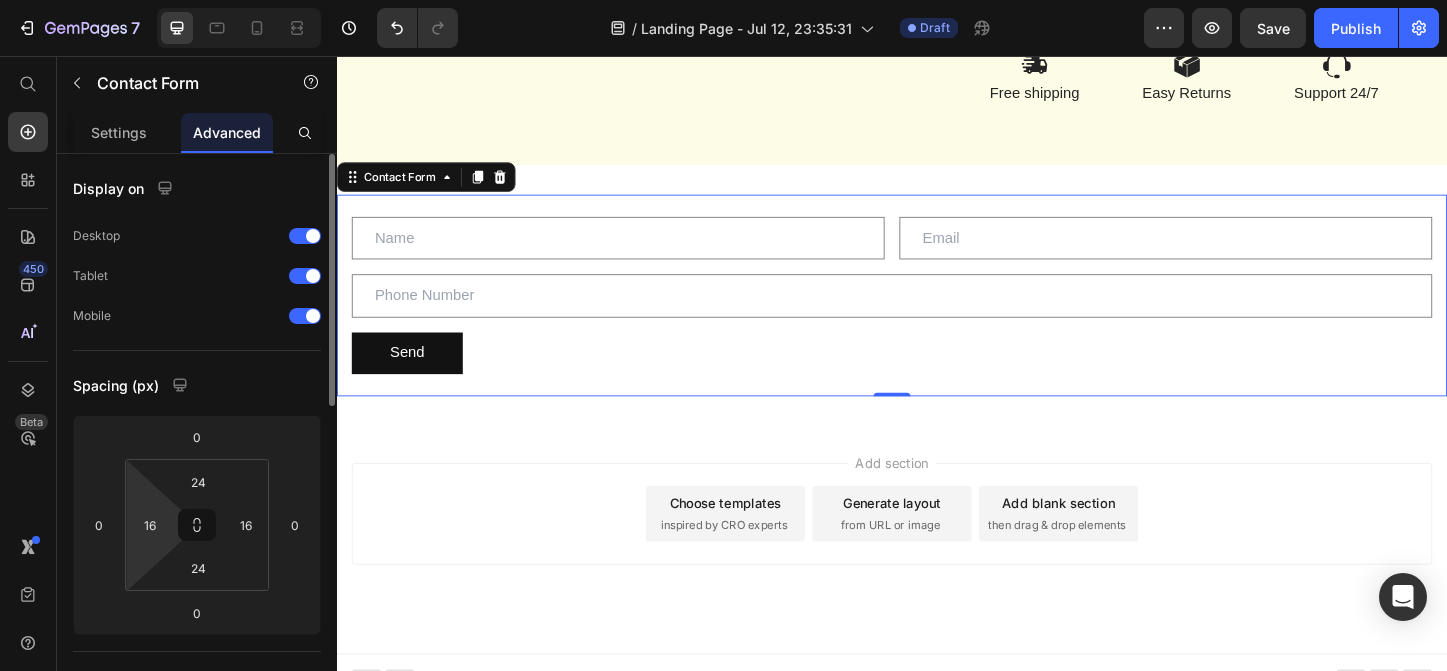 click on "7   /  Landing Page - Jul 12, 23:35:31 Draft Preview  Save   Publish  450 Beta Start with Sections Elements Hero Section Product Detail Brands Trusted Badges Guarantee Product Breakdown How to use Testimonials Compare Bundle FAQs Social Proof Brand Story Product List Collection Blog List Contact Sticky Add to Cart Custom Footer Browse Library 450 Layout
Row
Row
Row
Row Text
Heading
Text Block Button
Button
Button
Sticky Back to top Media
Image" at bounding box center (723, 0) 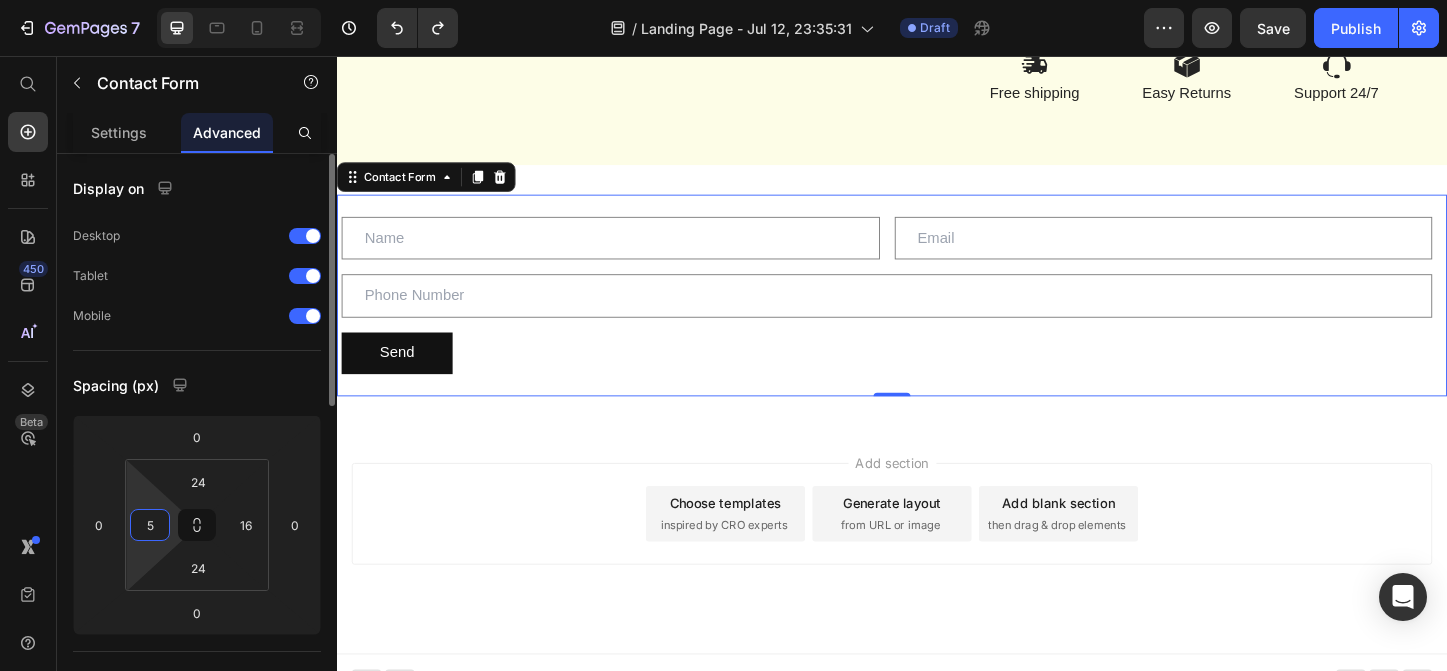 type on "16" 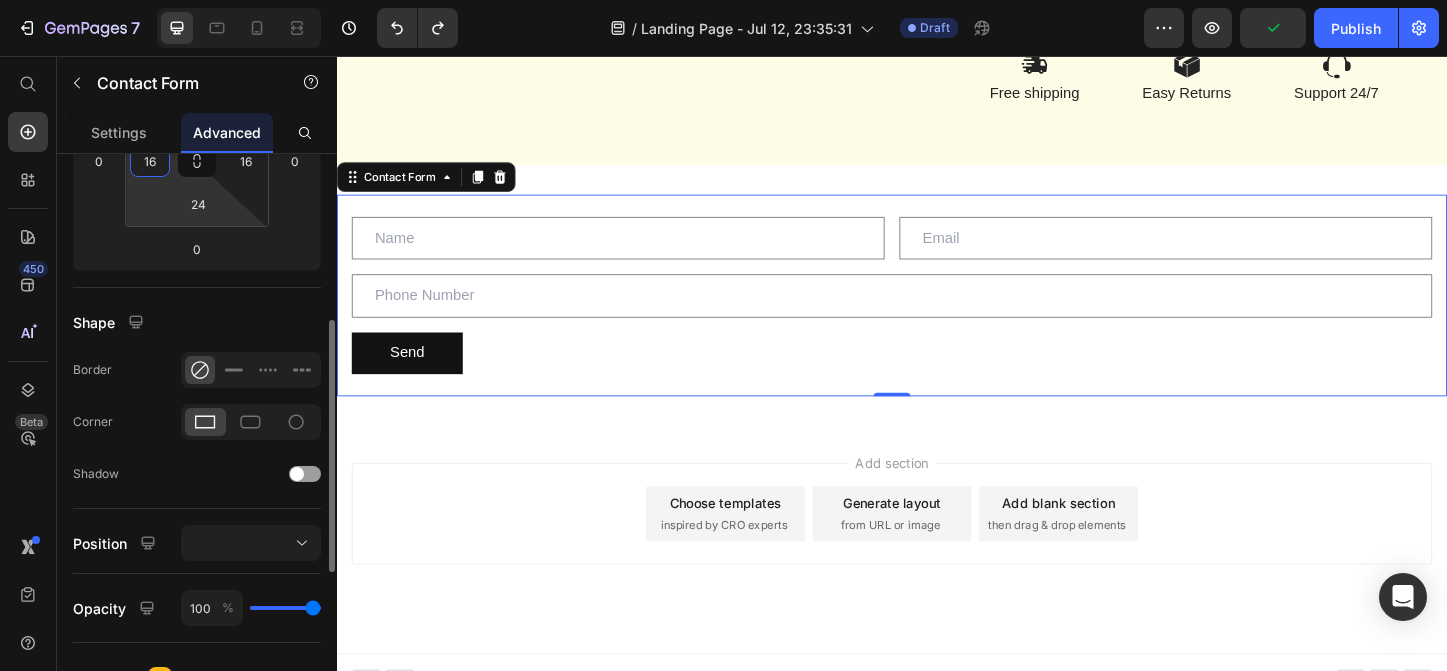 scroll, scrollTop: 368, scrollLeft: 0, axis: vertical 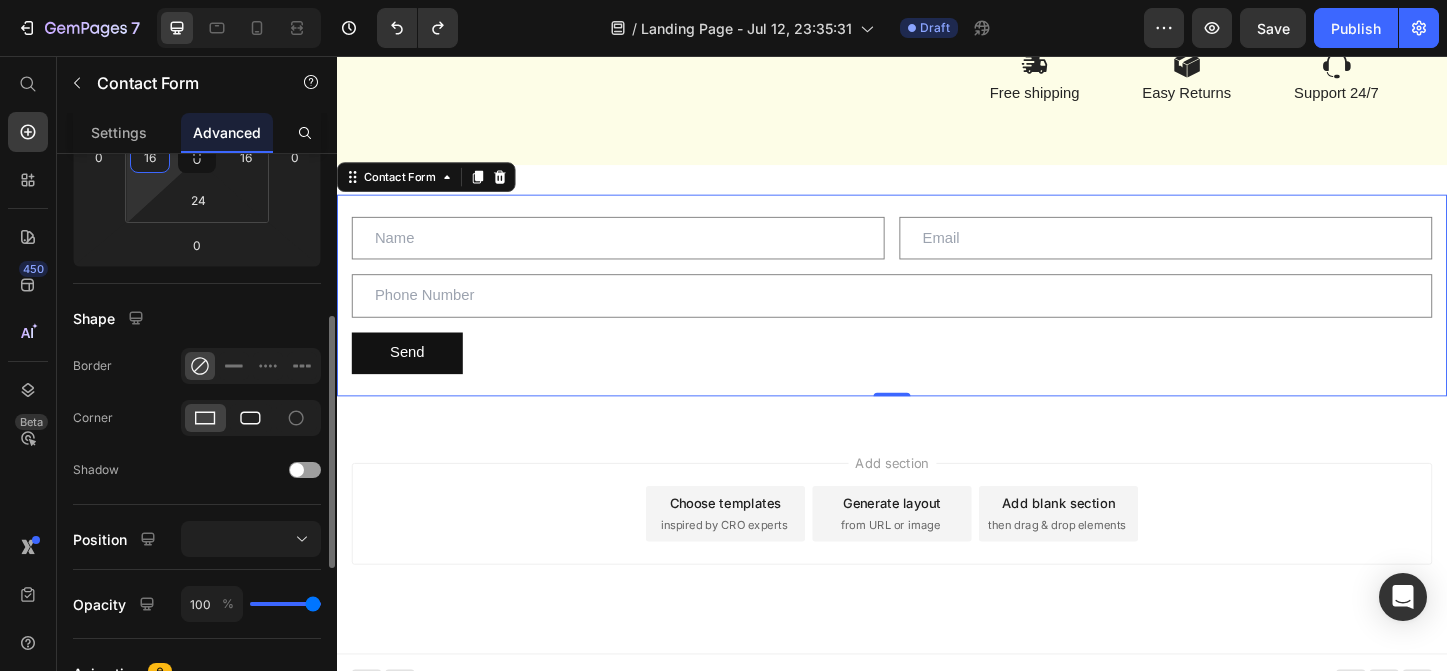 click 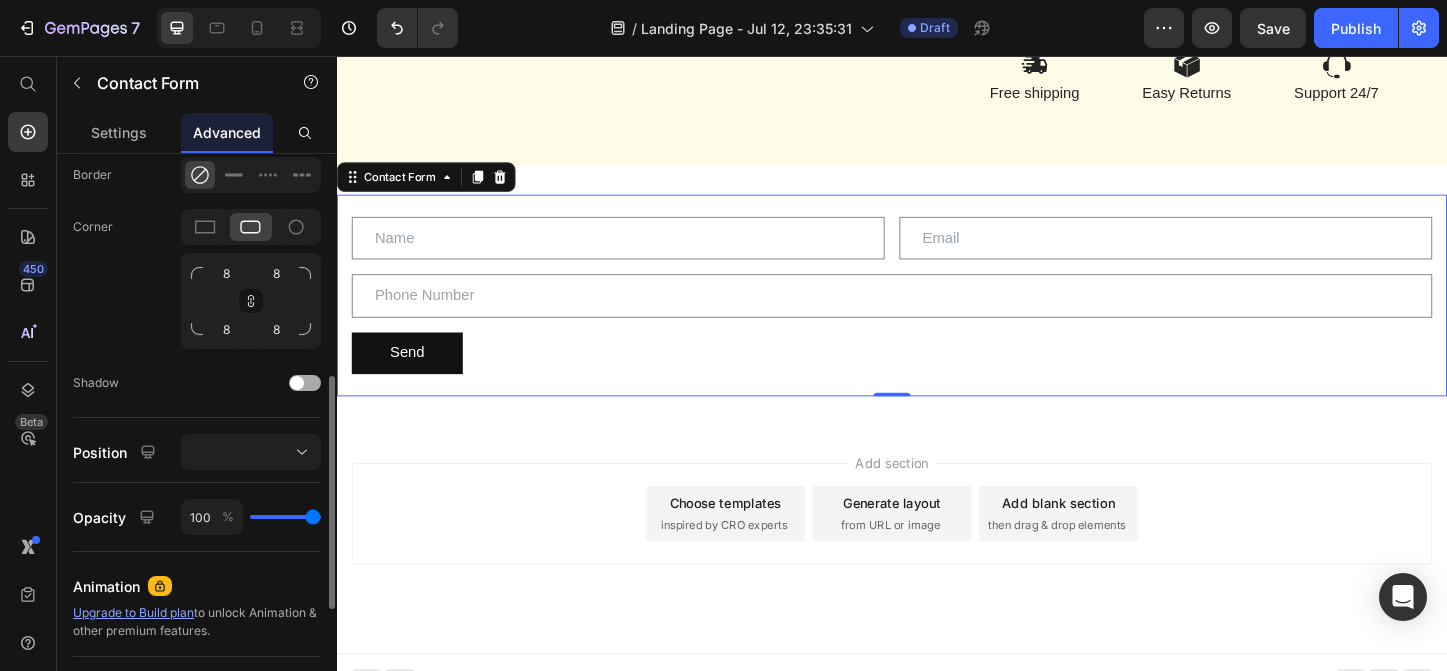 scroll, scrollTop: 573, scrollLeft: 0, axis: vertical 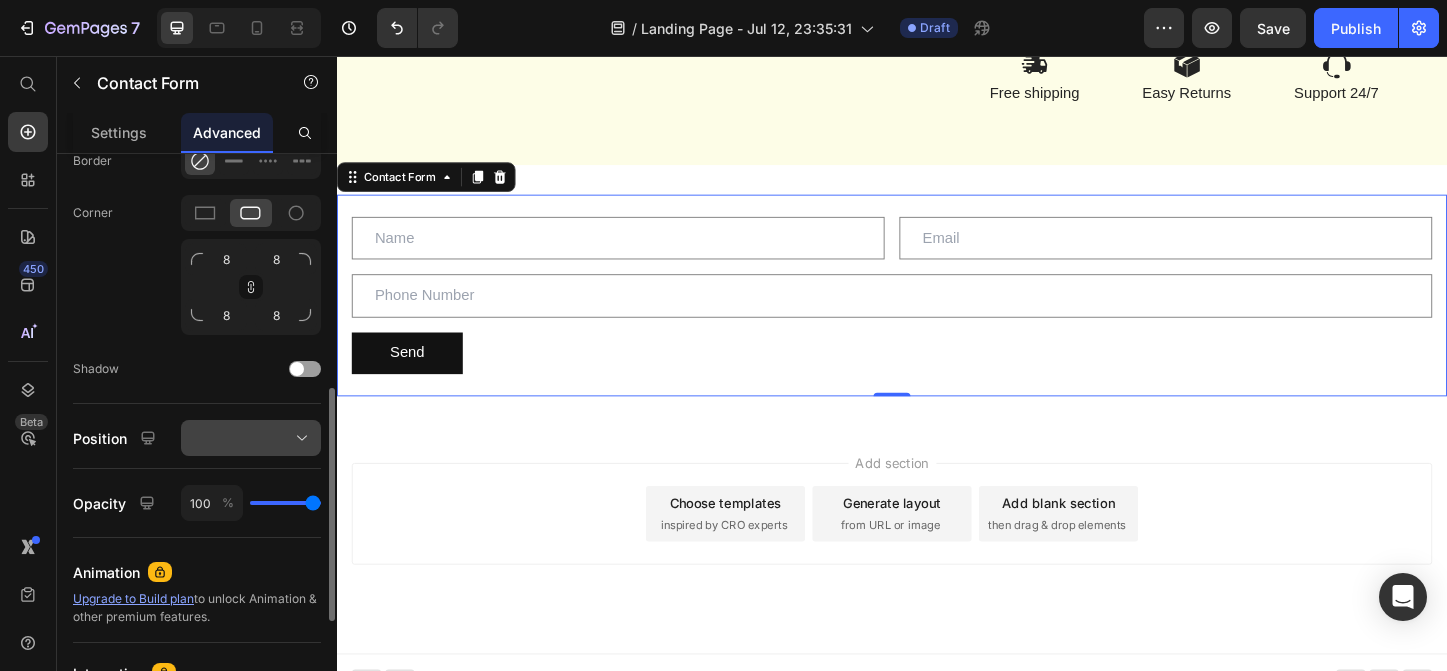 click at bounding box center (251, 438) 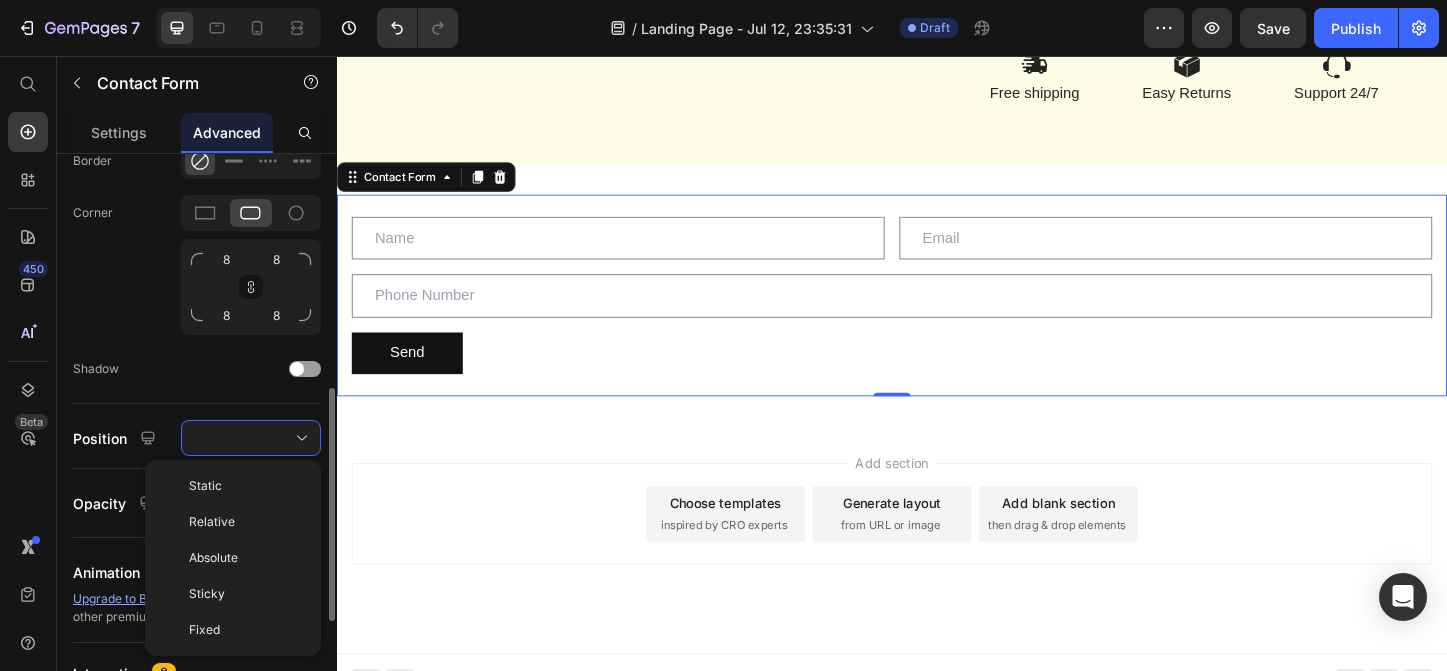 click on "Shape Border Corner 8 8 8 8 Shadow" 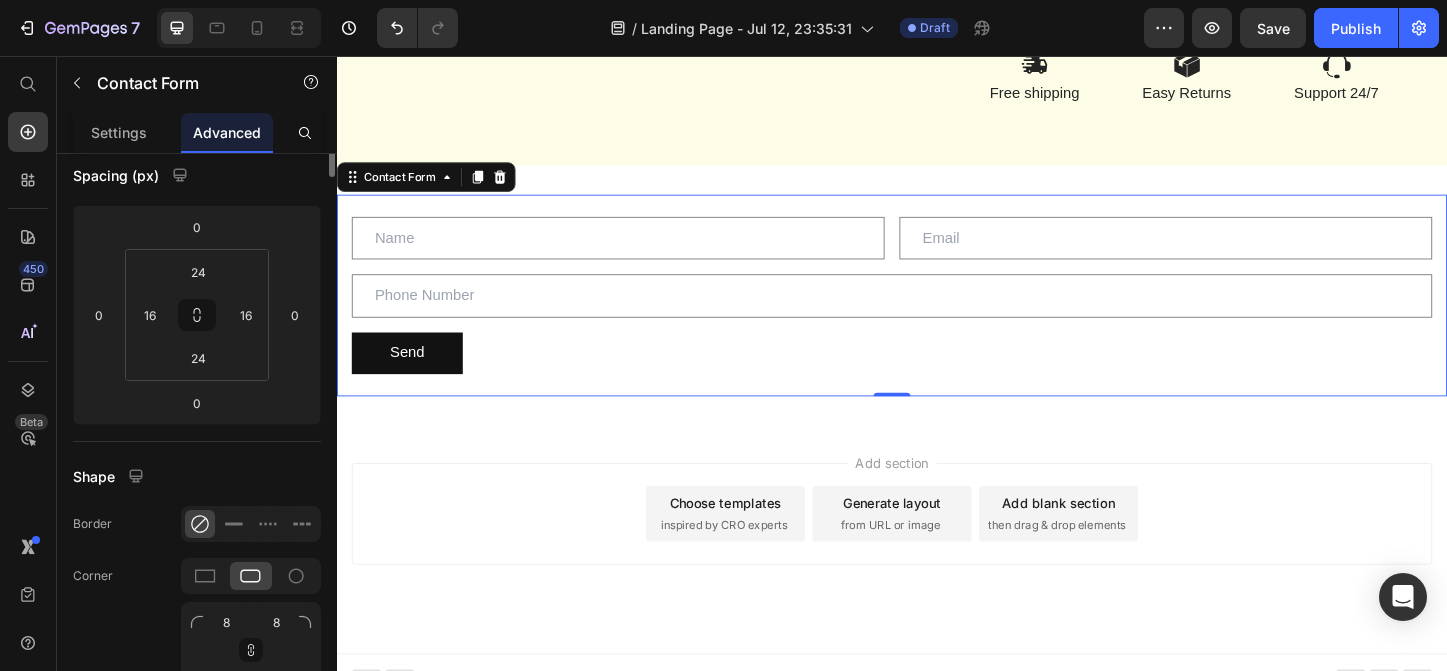 scroll, scrollTop: 0, scrollLeft: 0, axis: both 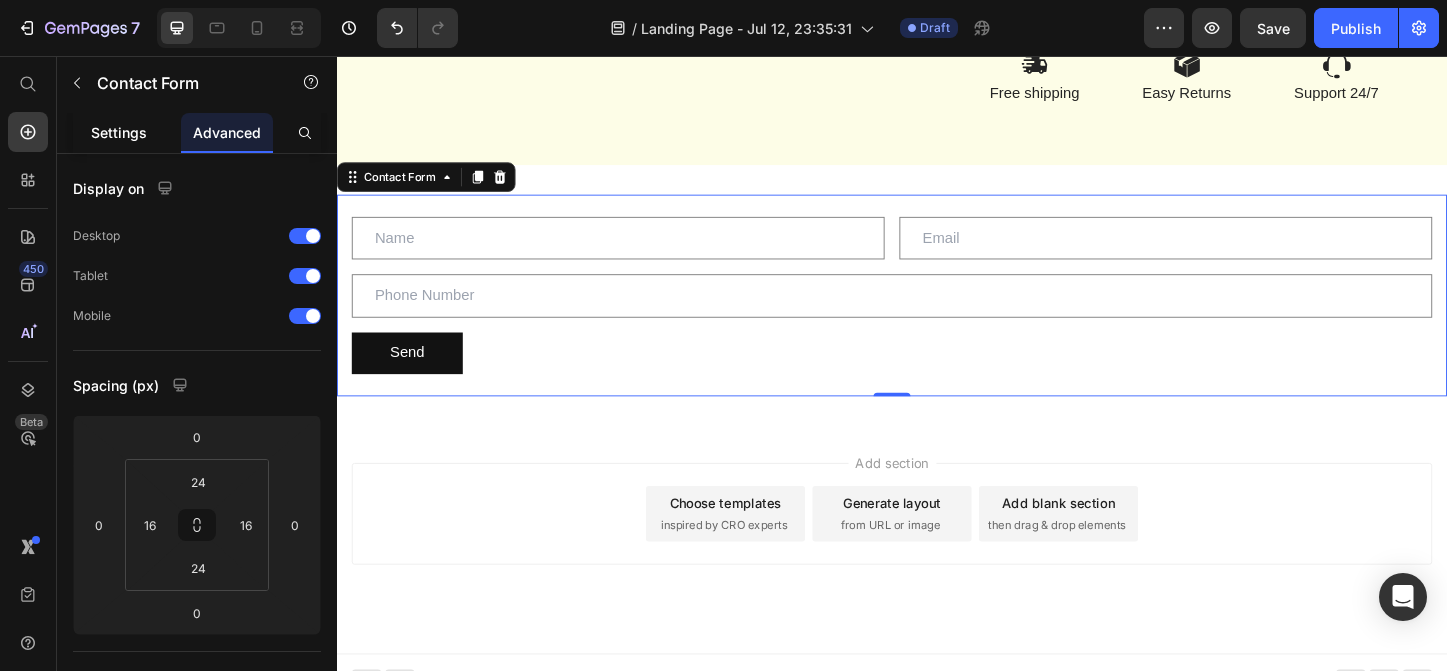 click on "Settings" at bounding box center [119, 132] 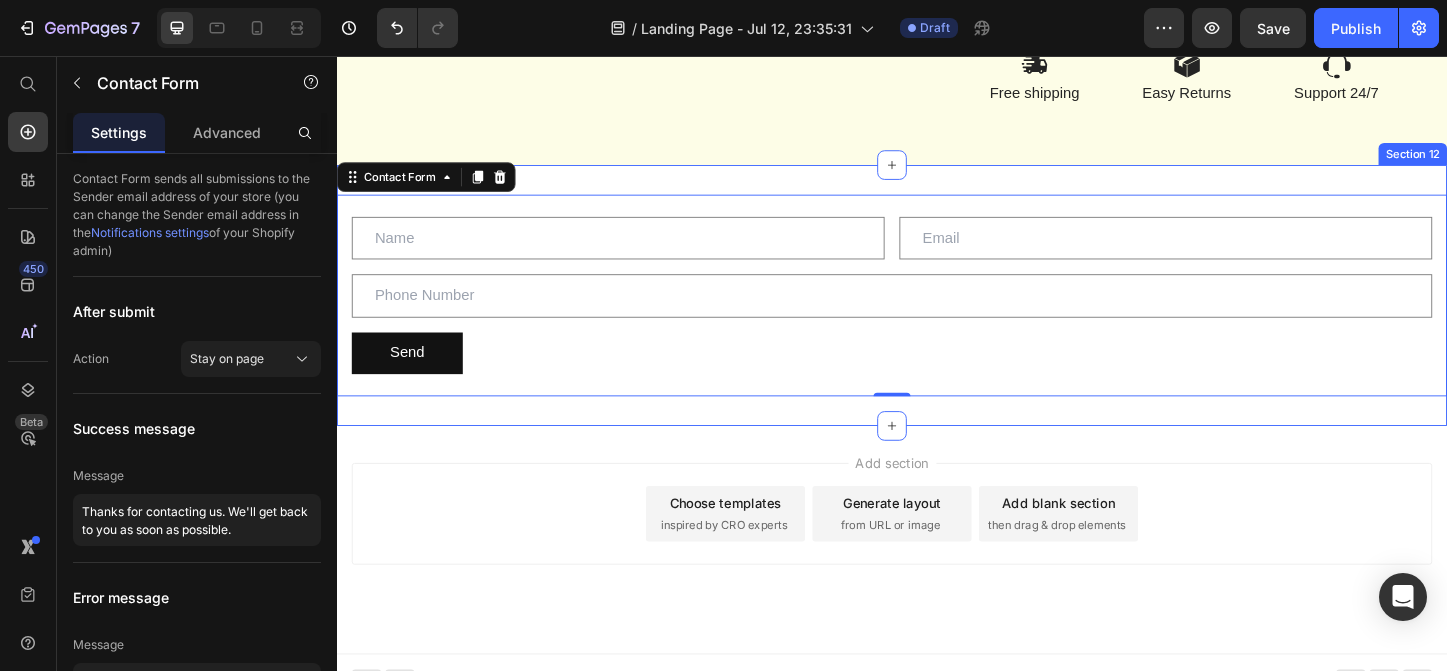 click on "Text Field Email Field Row Text Field Send Submit Button Contact Form   0 Section 12" at bounding box center [937, 315] 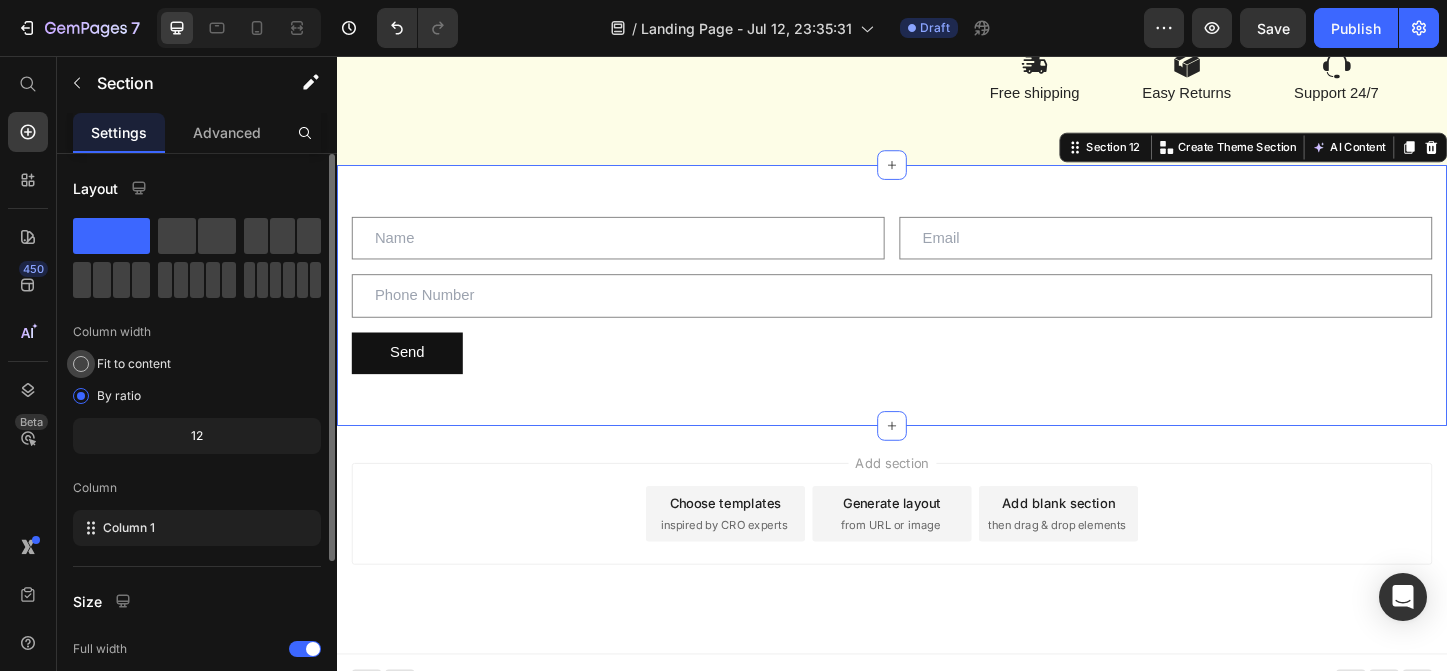 click on "Fit to content" at bounding box center (134, 364) 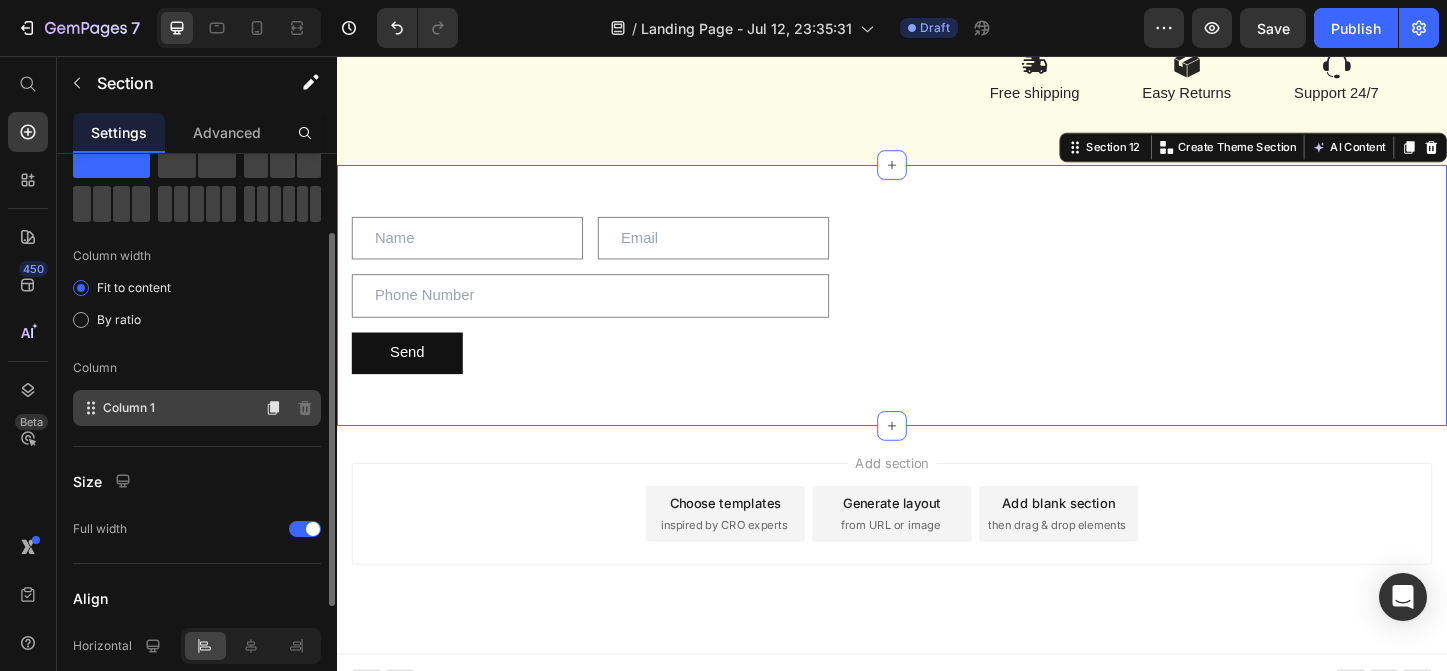 scroll, scrollTop: 96, scrollLeft: 0, axis: vertical 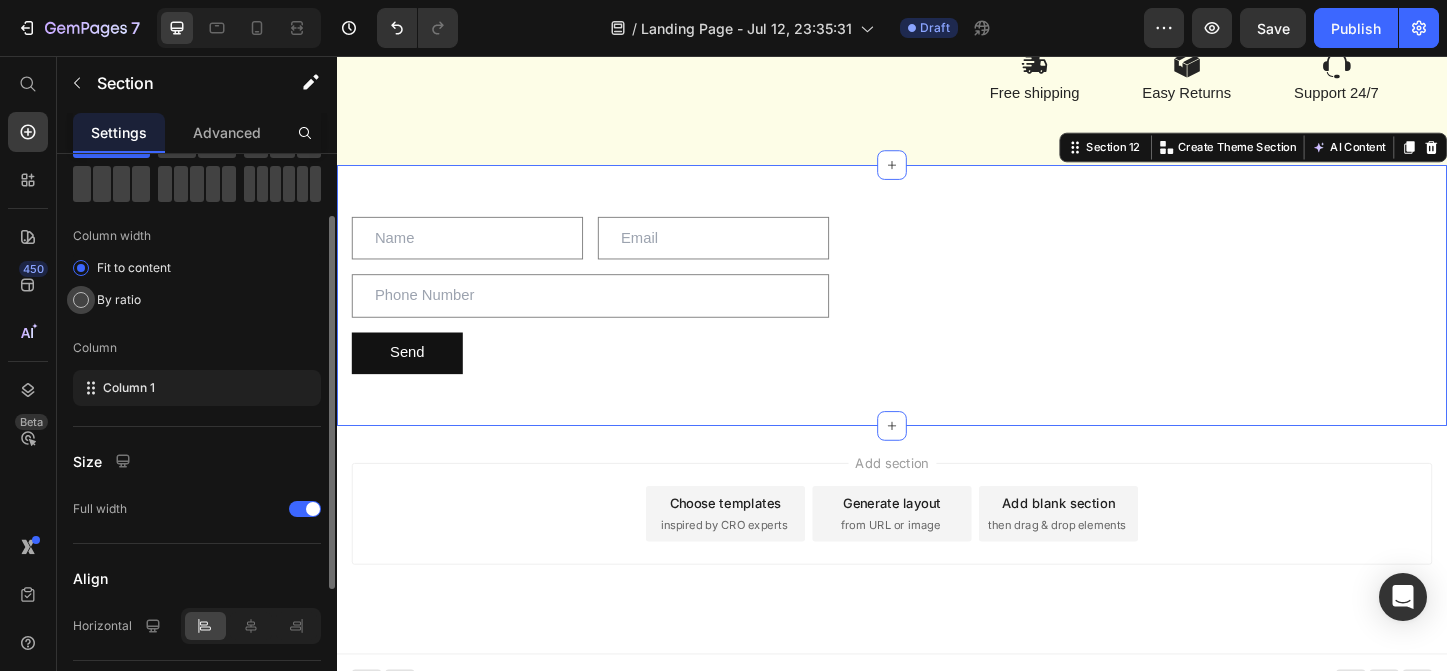 click on "By ratio" 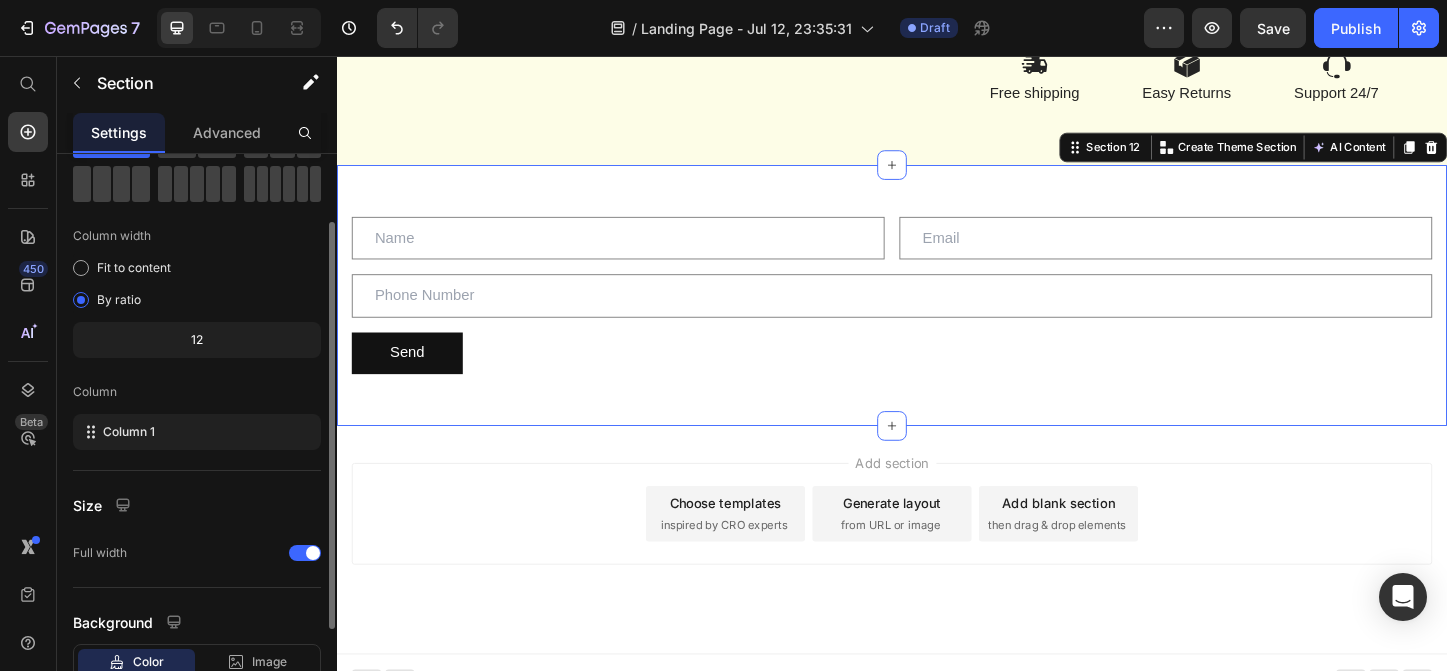 click on "12" 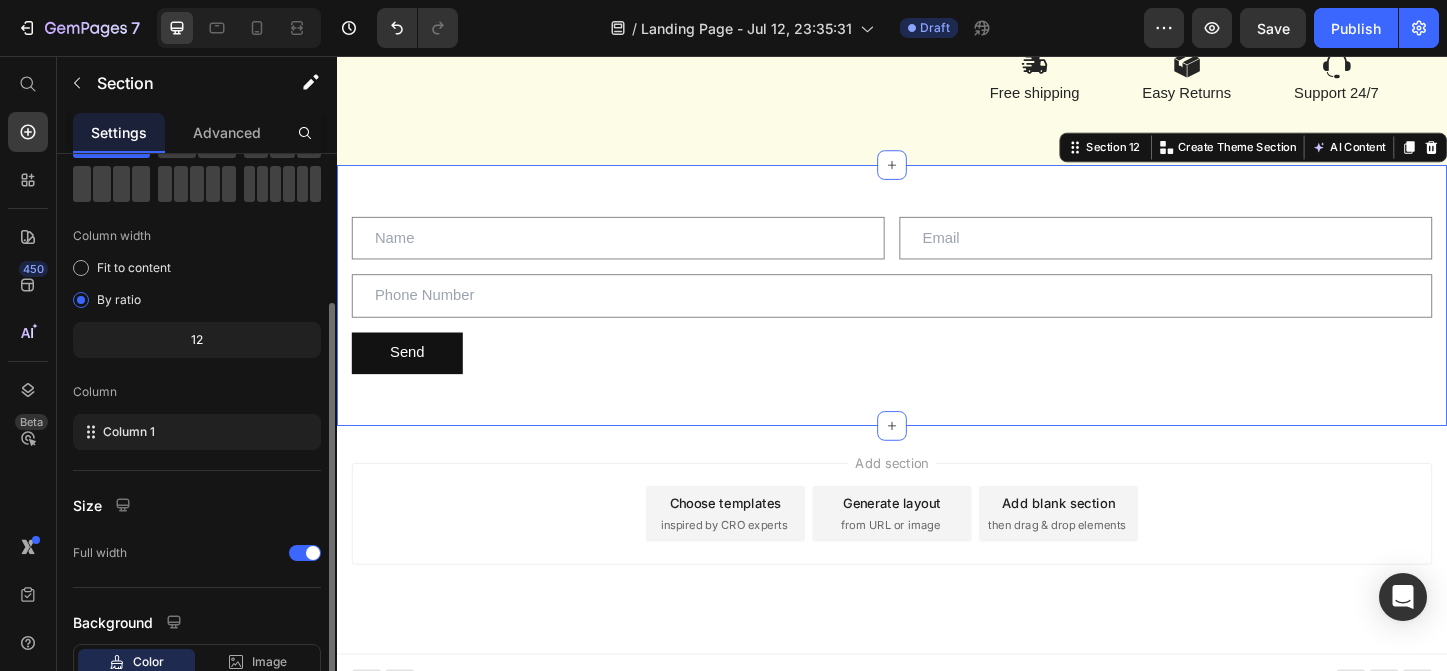 scroll, scrollTop: 161, scrollLeft: 0, axis: vertical 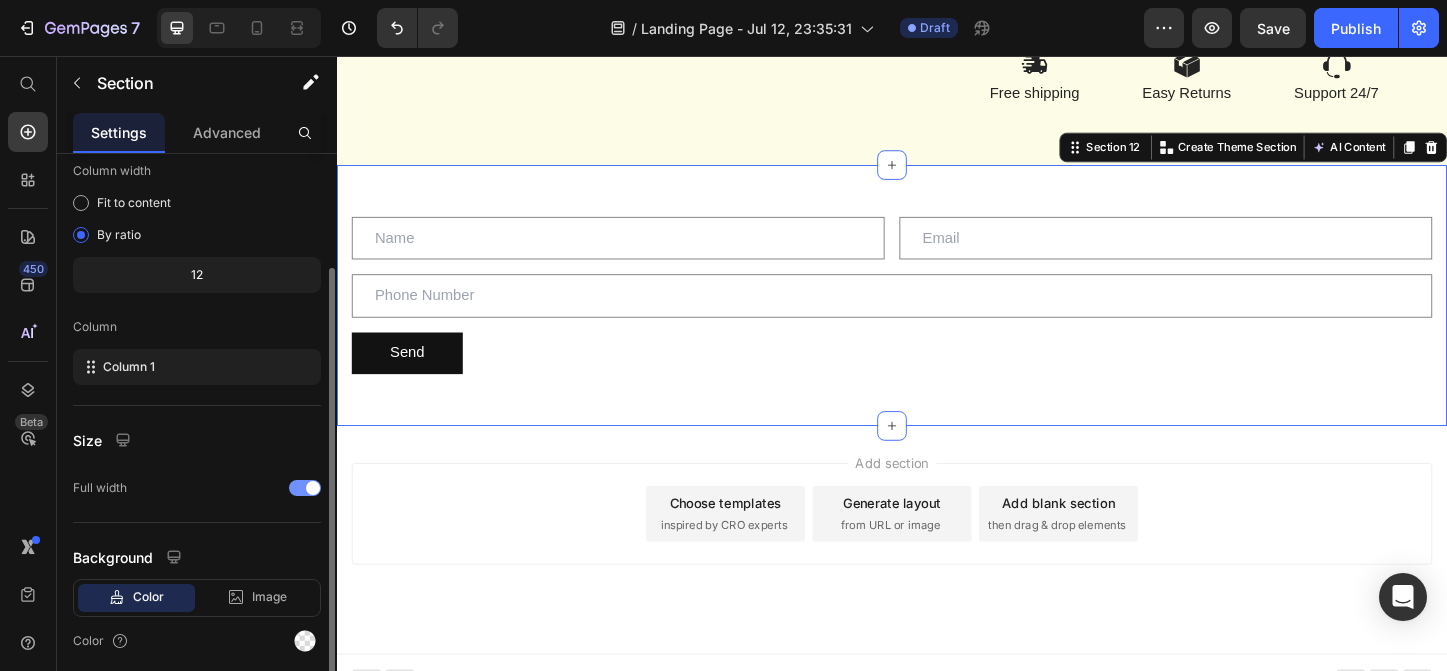 click on "Full width" 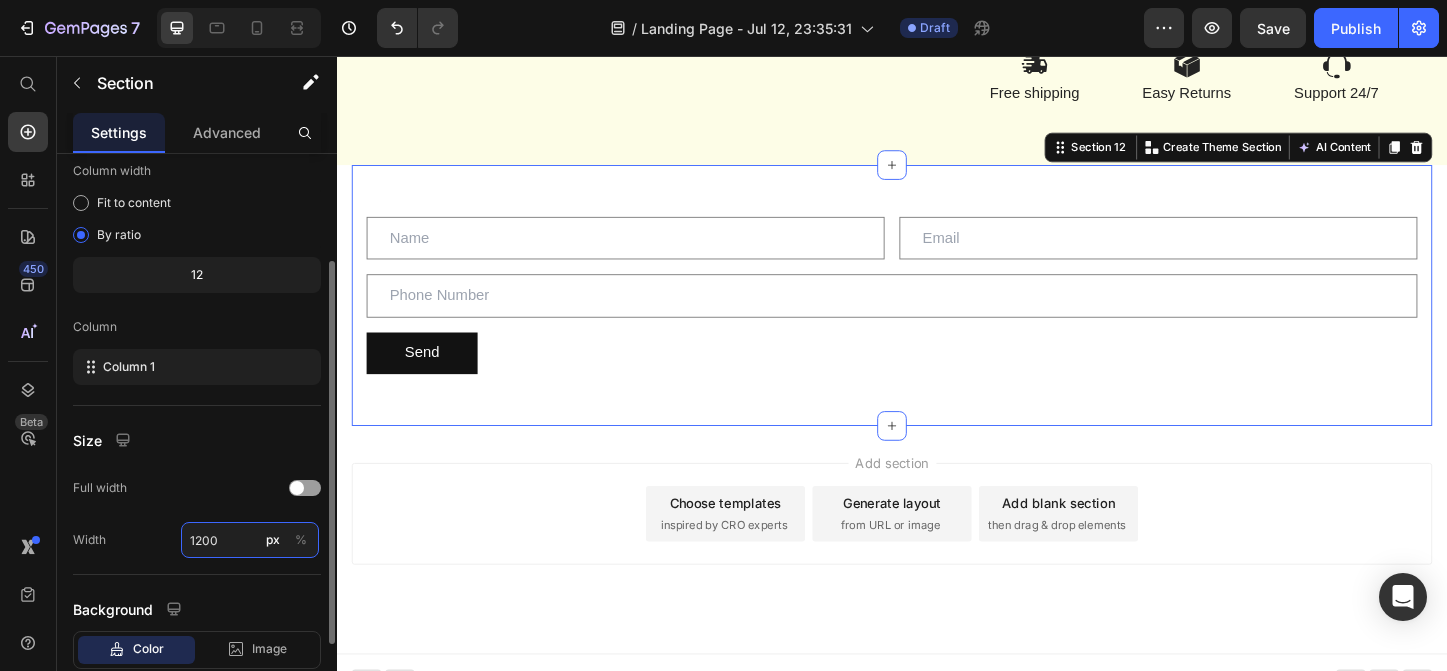click on "1200" at bounding box center [250, 540] 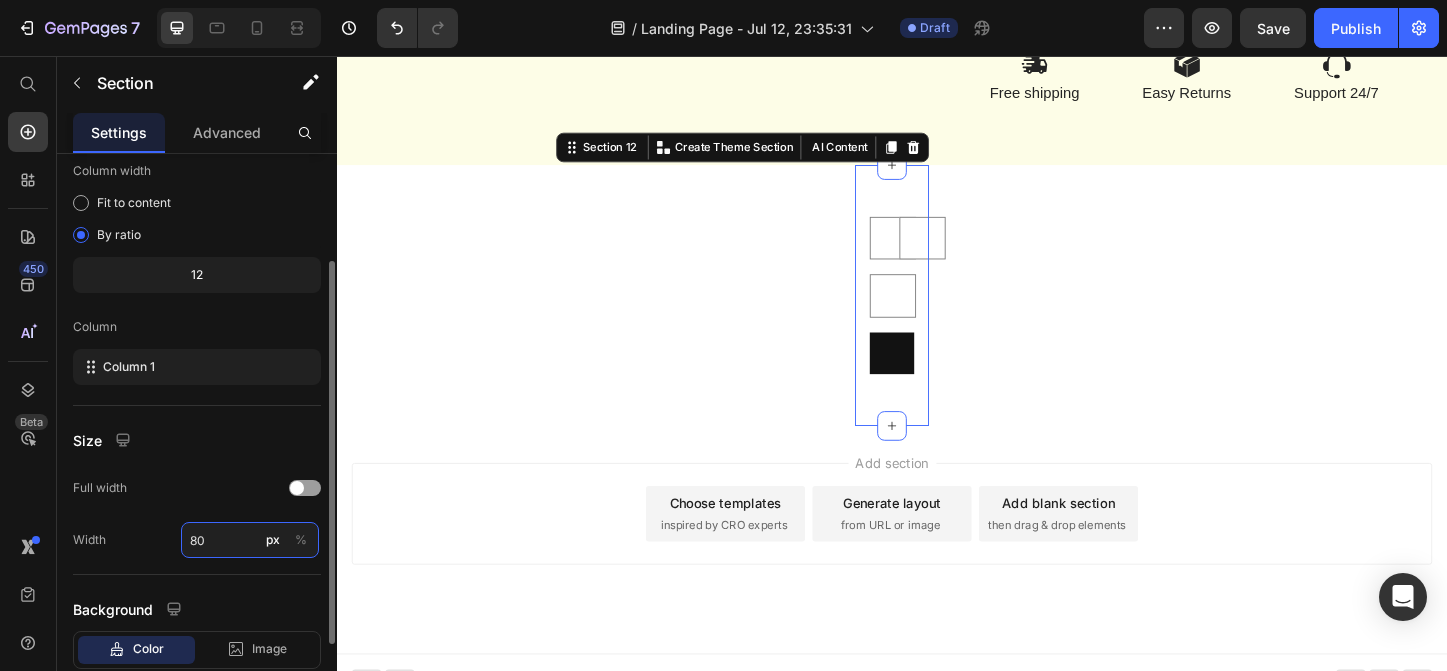 type on "800" 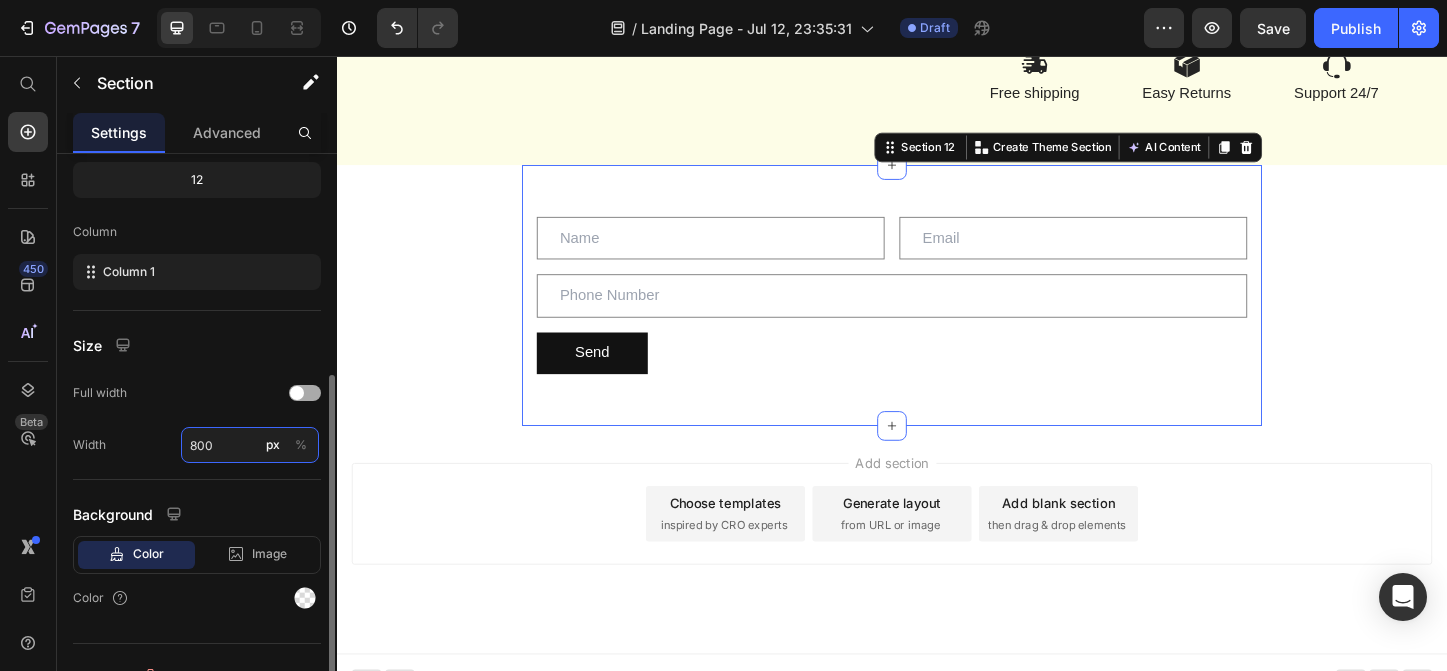scroll, scrollTop: 286, scrollLeft: 0, axis: vertical 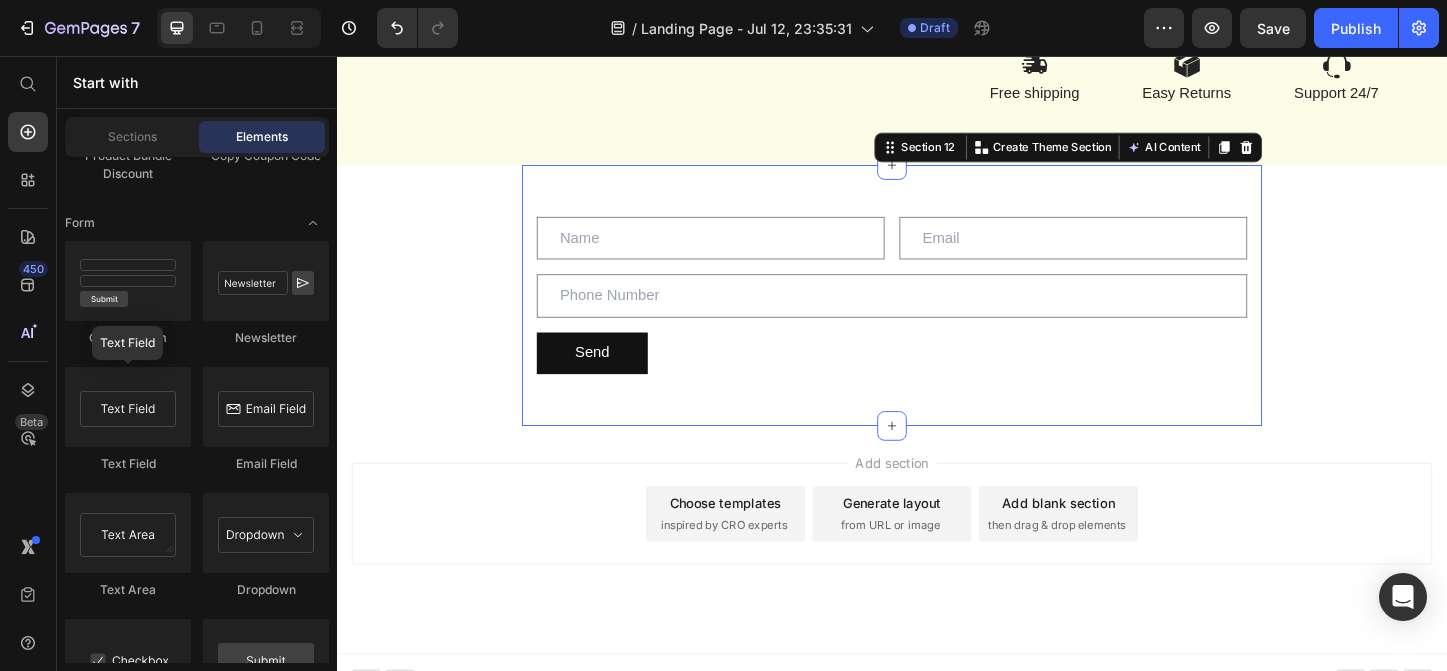 click on "Product Images
Vero eos
At accusamus
Et iusto odio
Consectetur
Adipiscin Accordion Icon Icon Icon Icon Icon Icon List 2,500+ Verified Reviews! Text Block Row Tallow Face Cream | Pre Launch Product Title
Lorem ipsum Item List
Lorem ipsum Item List
Lorem ipsum Item List Row £0.00 Product Price £39.99 Product Price Save £0 Product Badge Row This product has only default variant Product Variants & Swatches Limited availability Stock Counter Add to cart Add to Cart or 4 interest-free payments of $15.00 with Text Block Image Row Image Image Image Image Image Row Icon Icon Icon Icon Icon Icon List Lorem ipsum dolor sit amet, consectetur adipiscing elit Text Block Text Block [FIRST] Text Block
Verified Buyer Item List Row Row Eiusmod Row" at bounding box center [937, -4270] 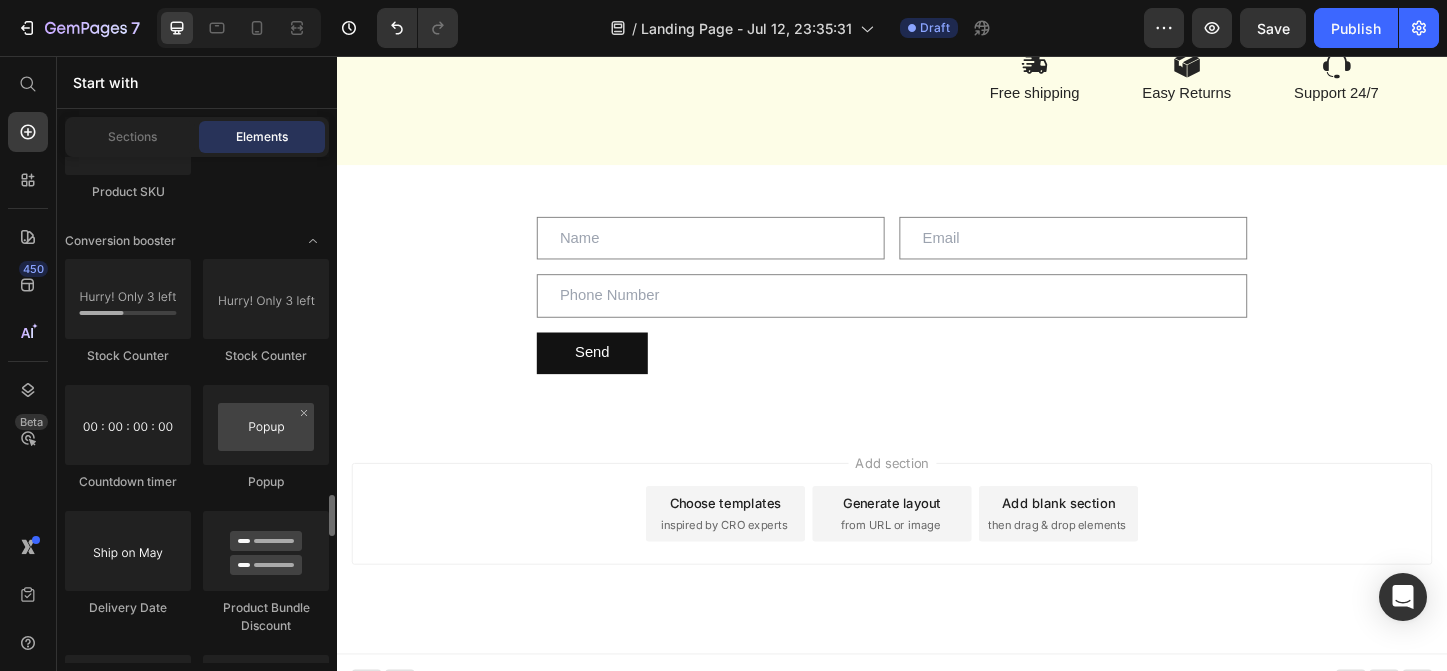 scroll, scrollTop: 4161, scrollLeft: 0, axis: vertical 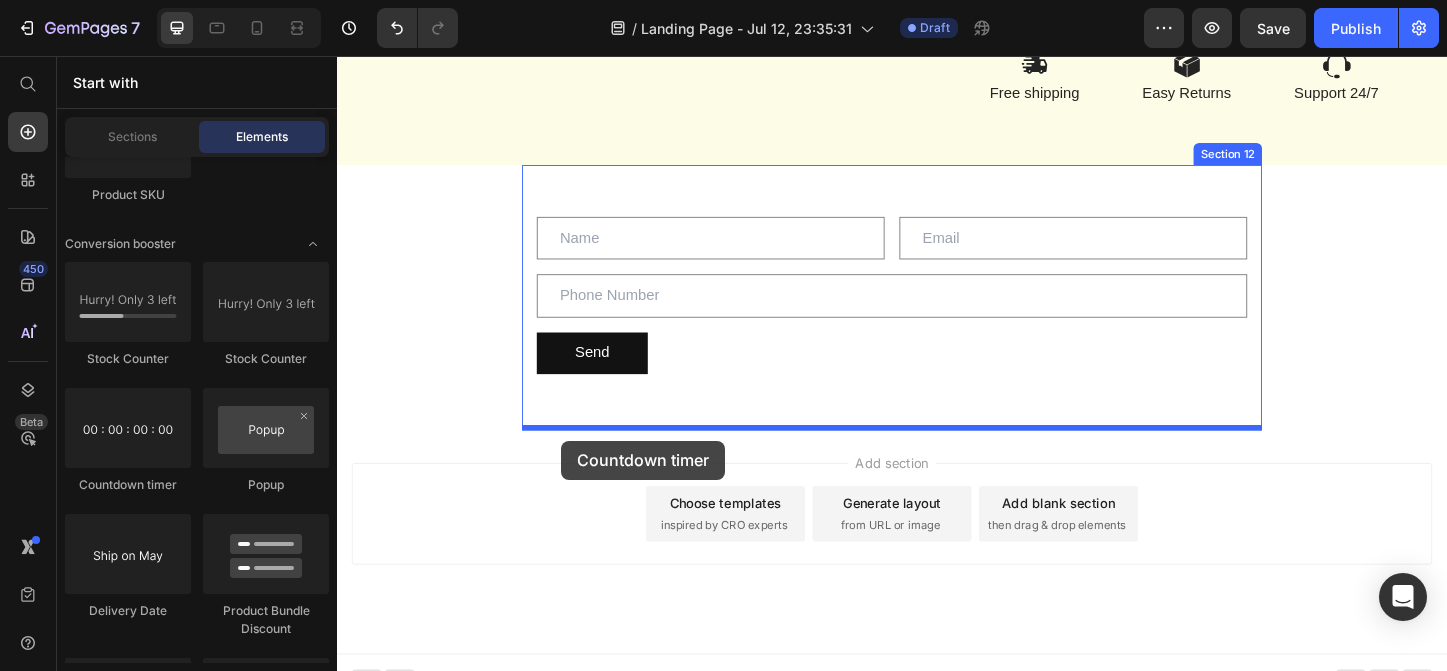 drag, startPoint x: 468, startPoint y: 499, endPoint x: 579, endPoint y: 472, distance: 114.236595 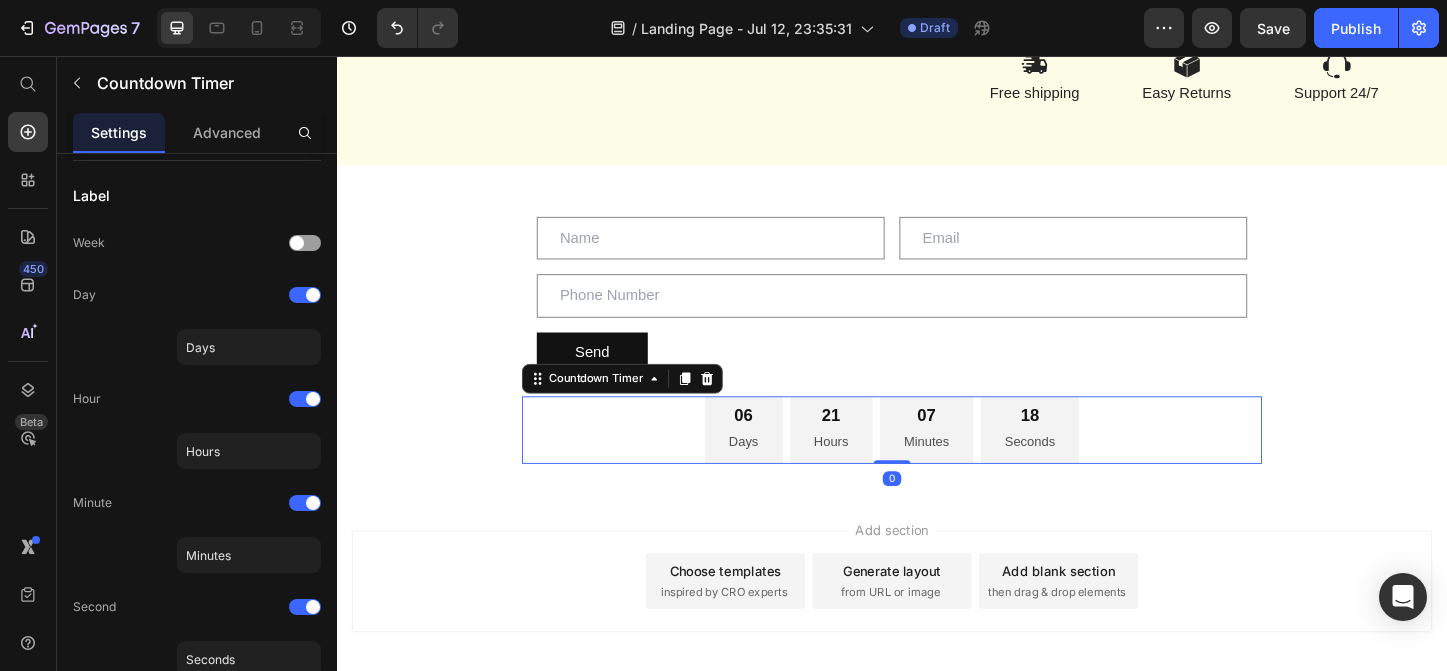 scroll, scrollTop: 0, scrollLeft: 0, axis: both 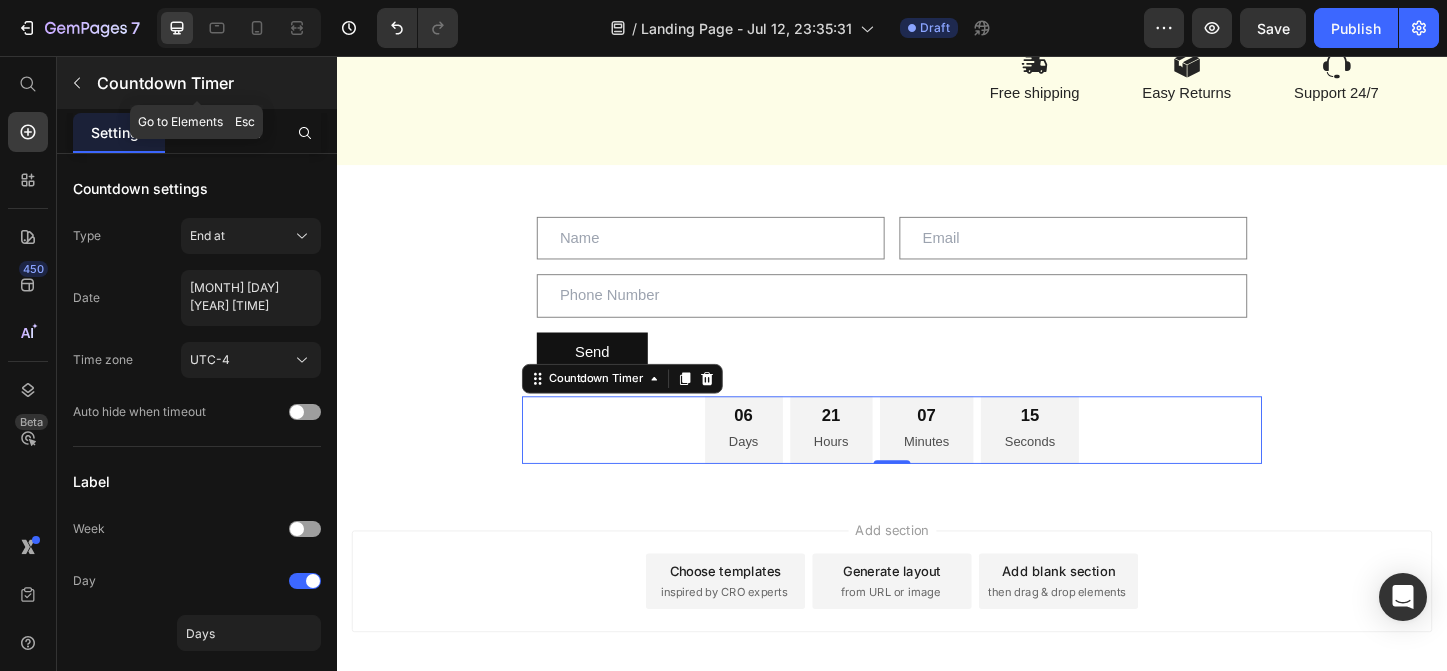 click 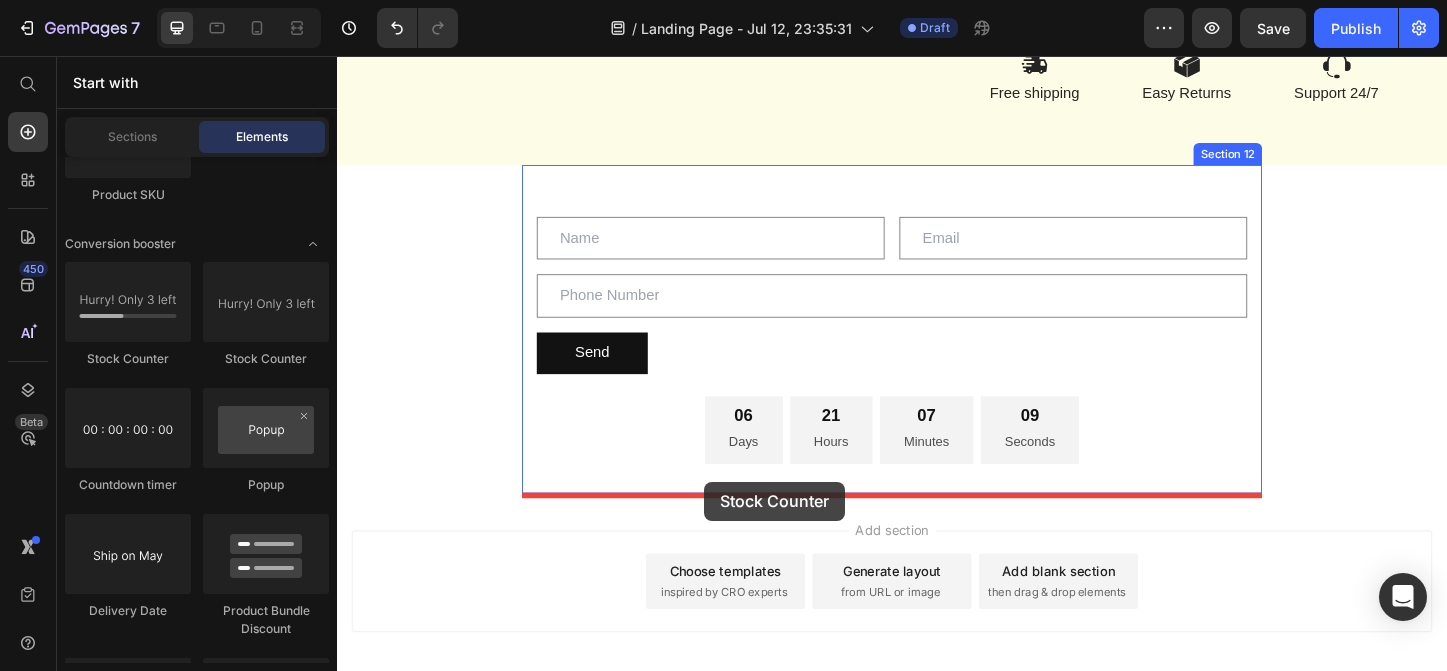 drag, startPoint x: 501, startPoint y: 379, endPoint x: 734, endPoint y: 516, distance: 270.29242 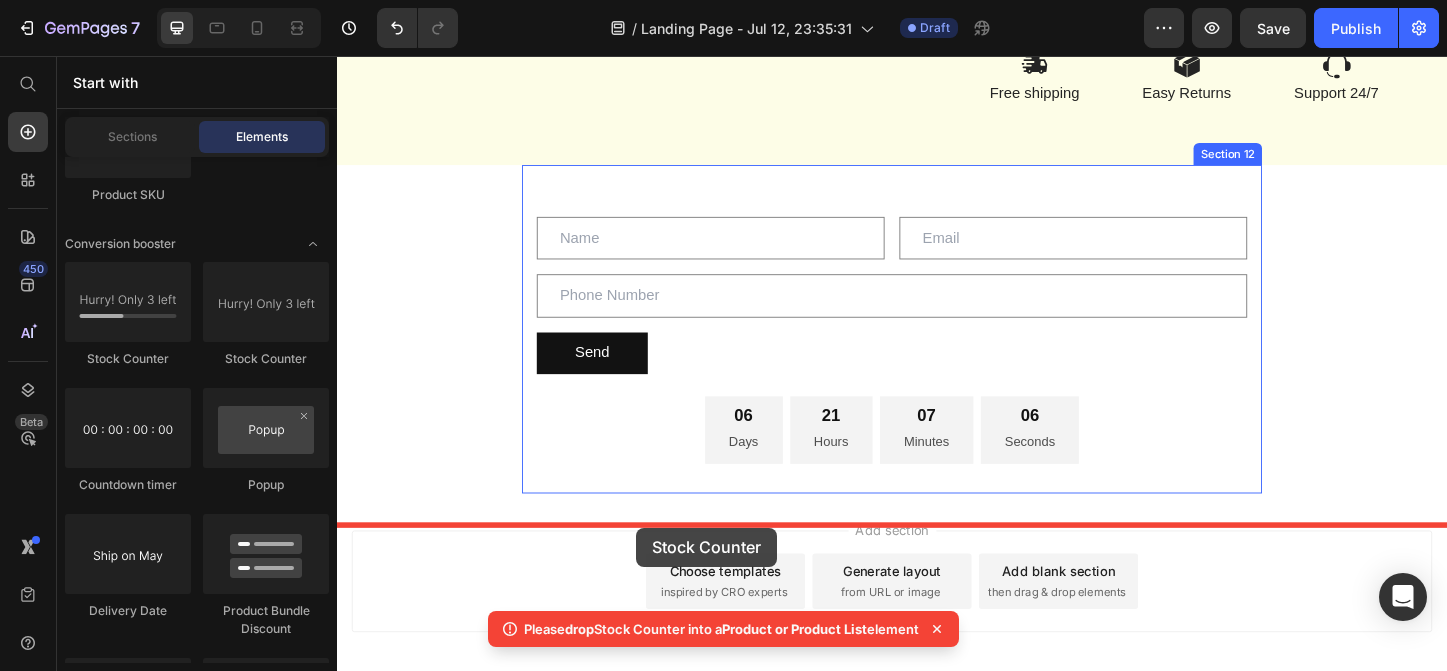 drag, startPoint x: 490, startPoint y: 353, endPoint x: 660, endPoint y: 568, distance: 274.08942 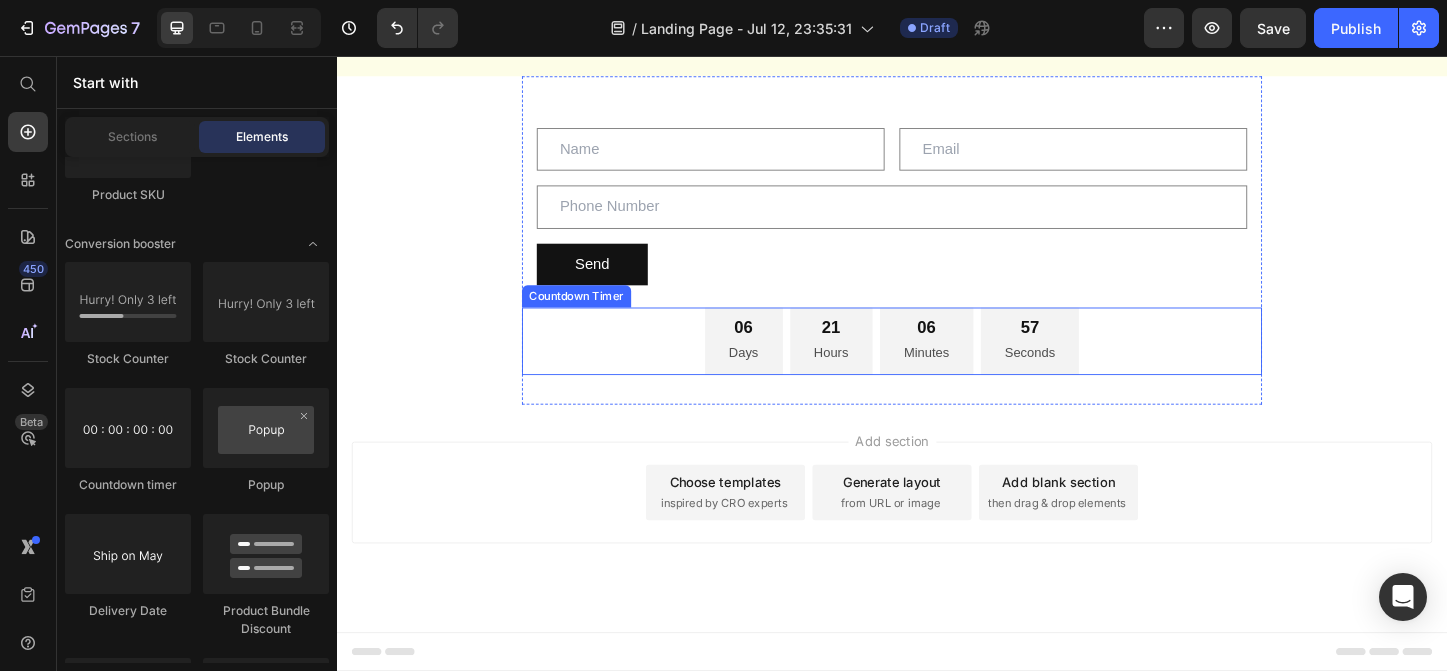 scroll, scrollTop: 9222, scrollLeft: 0, axis: vertical 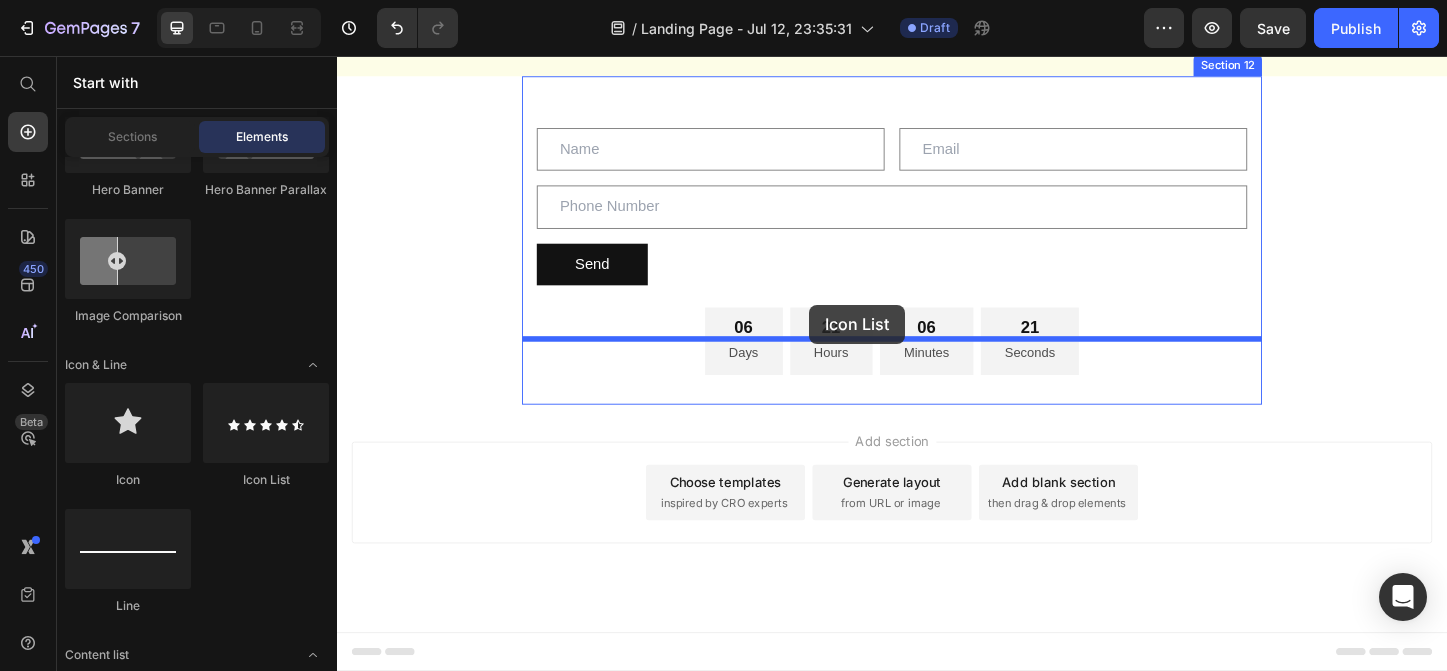 drag, startPoint x: 597, startPoint y: 475, endPoint x: 847, endPoint y: 325, distance: 291.5476 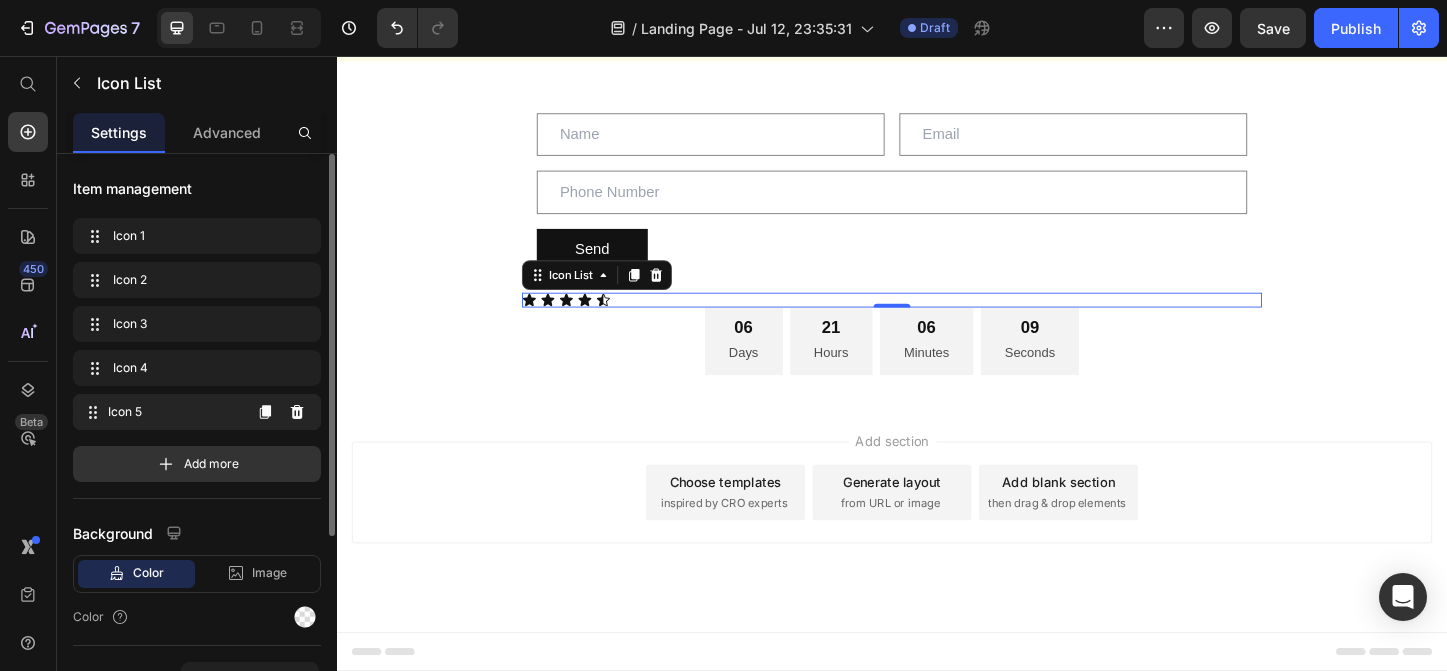 click on "Icon 5" at bounding box center (174, 412) 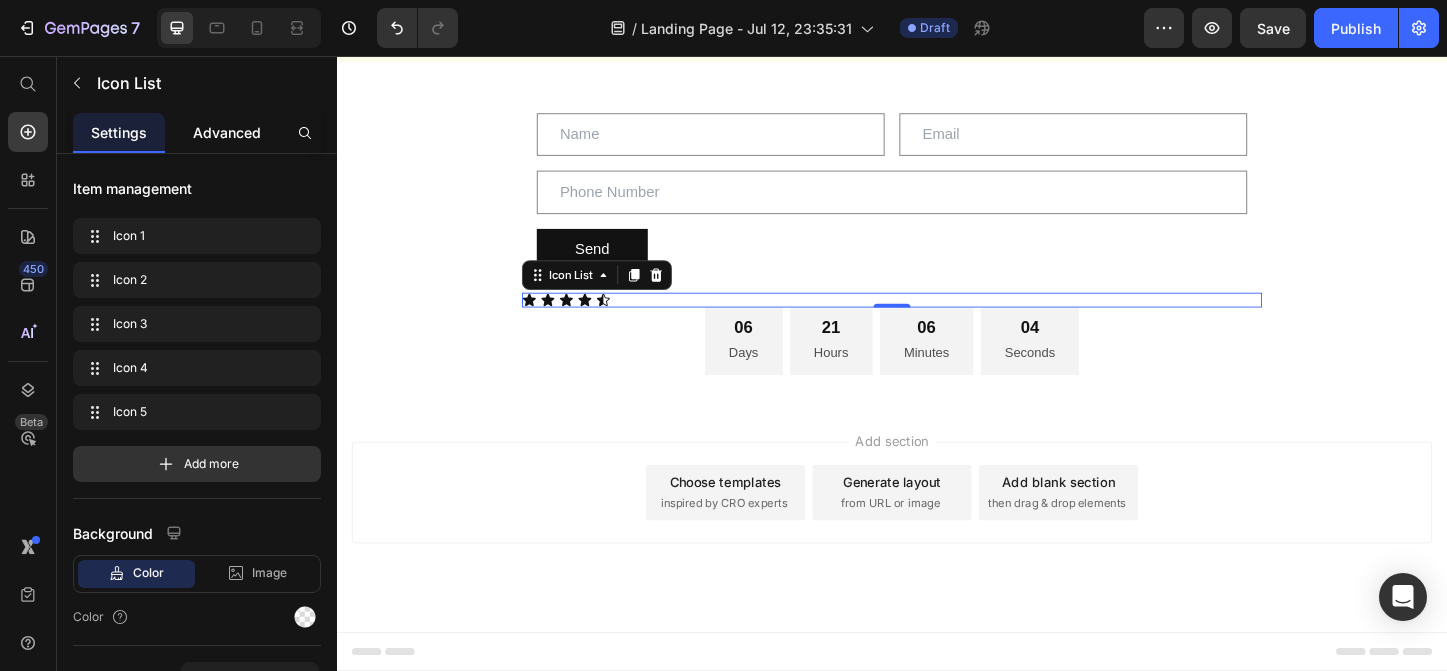 click on "Advanced" 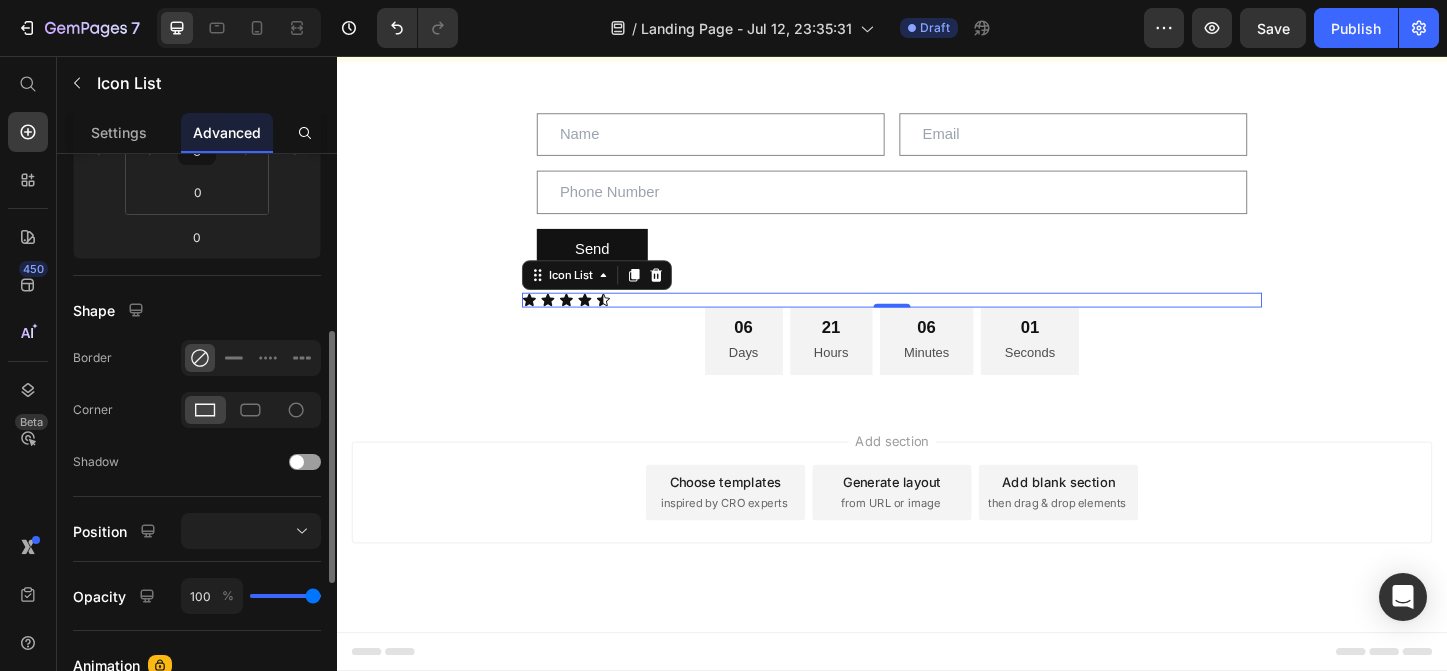 scroll, scrollTop: 388, scrollLeft: 0, axis: vertical 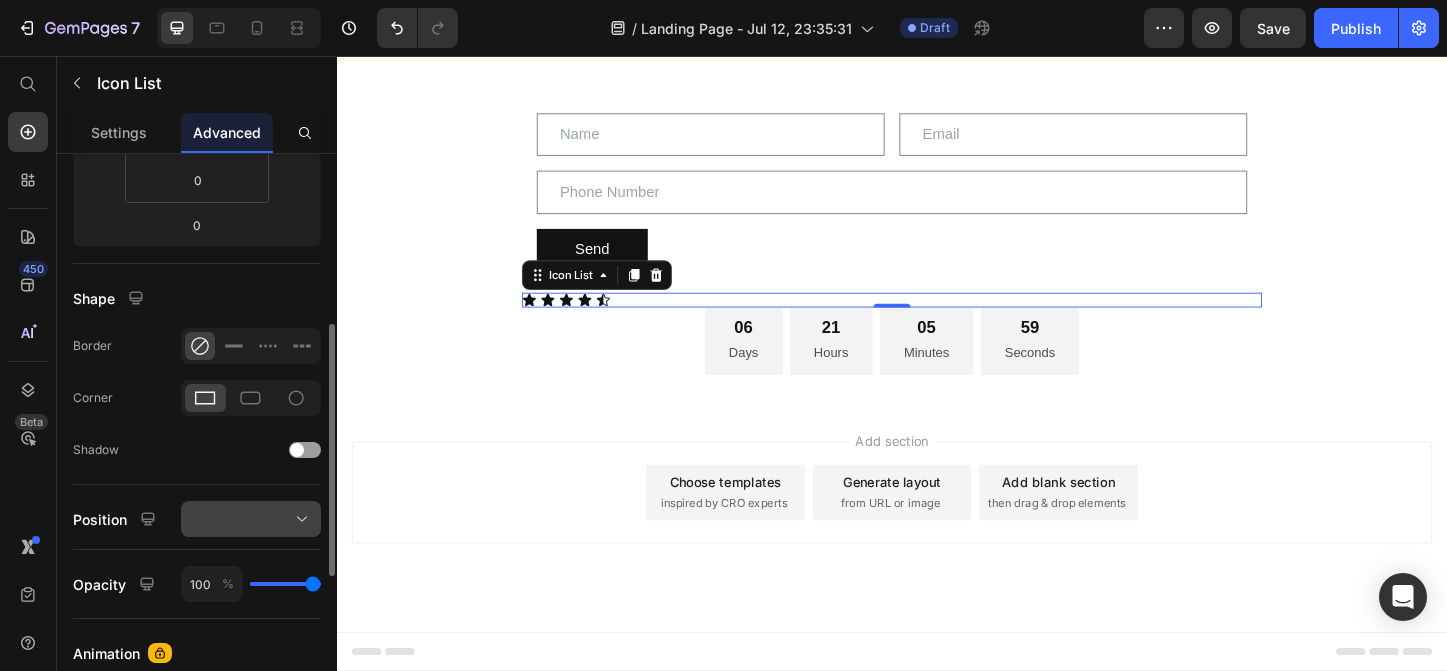 click at bounding box center (251, 519) 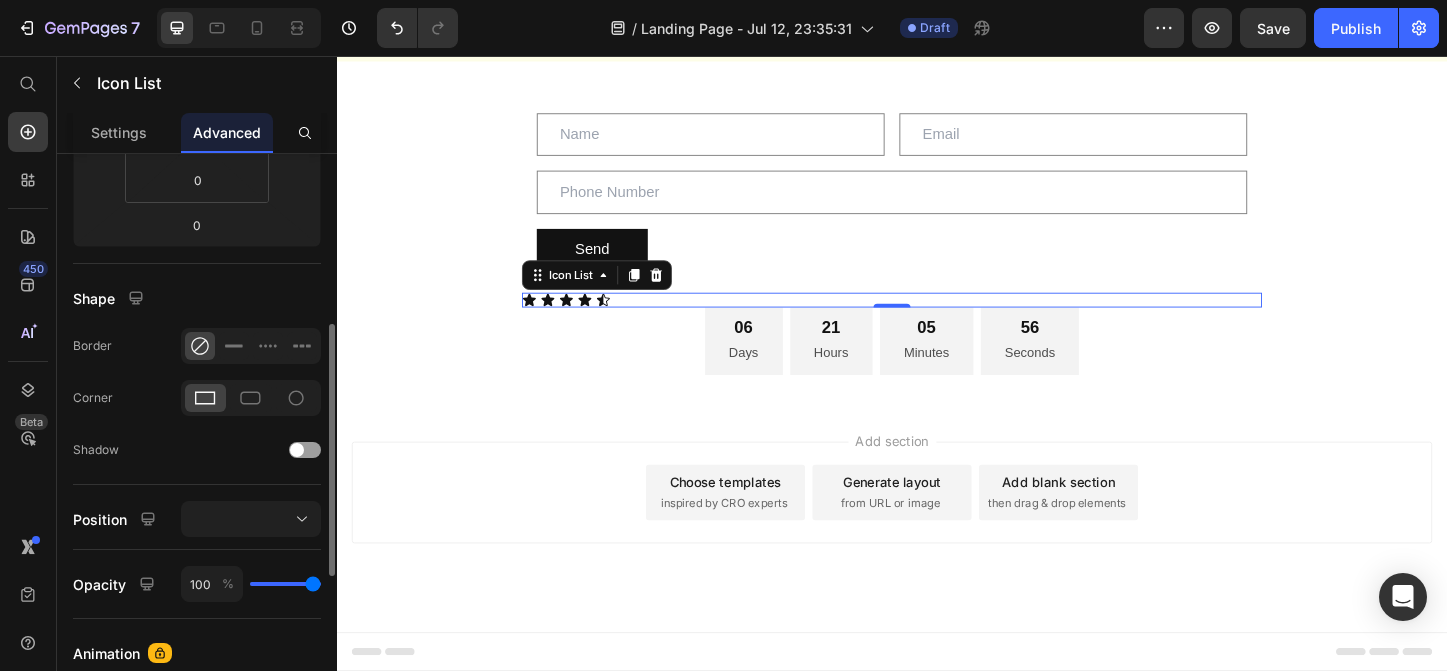 click on "Shape" at bounding box center [197, 298] 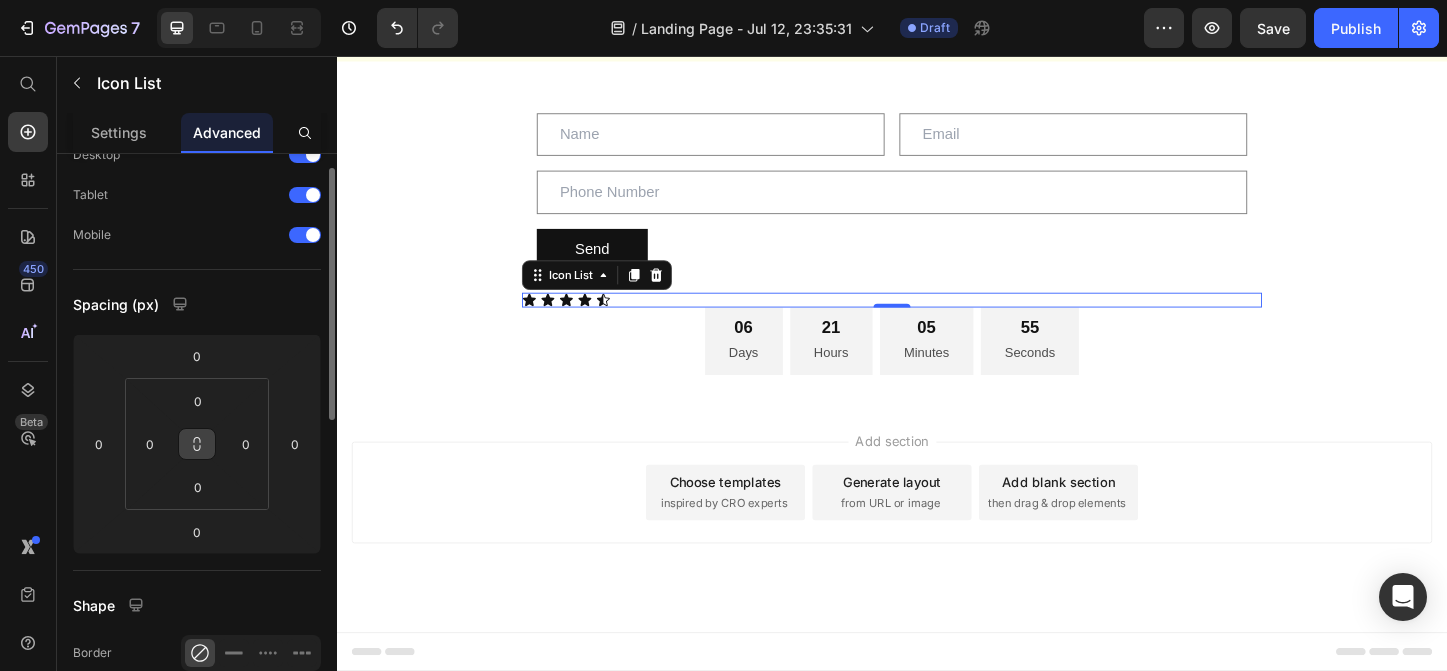 scroll, scrollTop: 0, scrollLeft: 0, axis: both 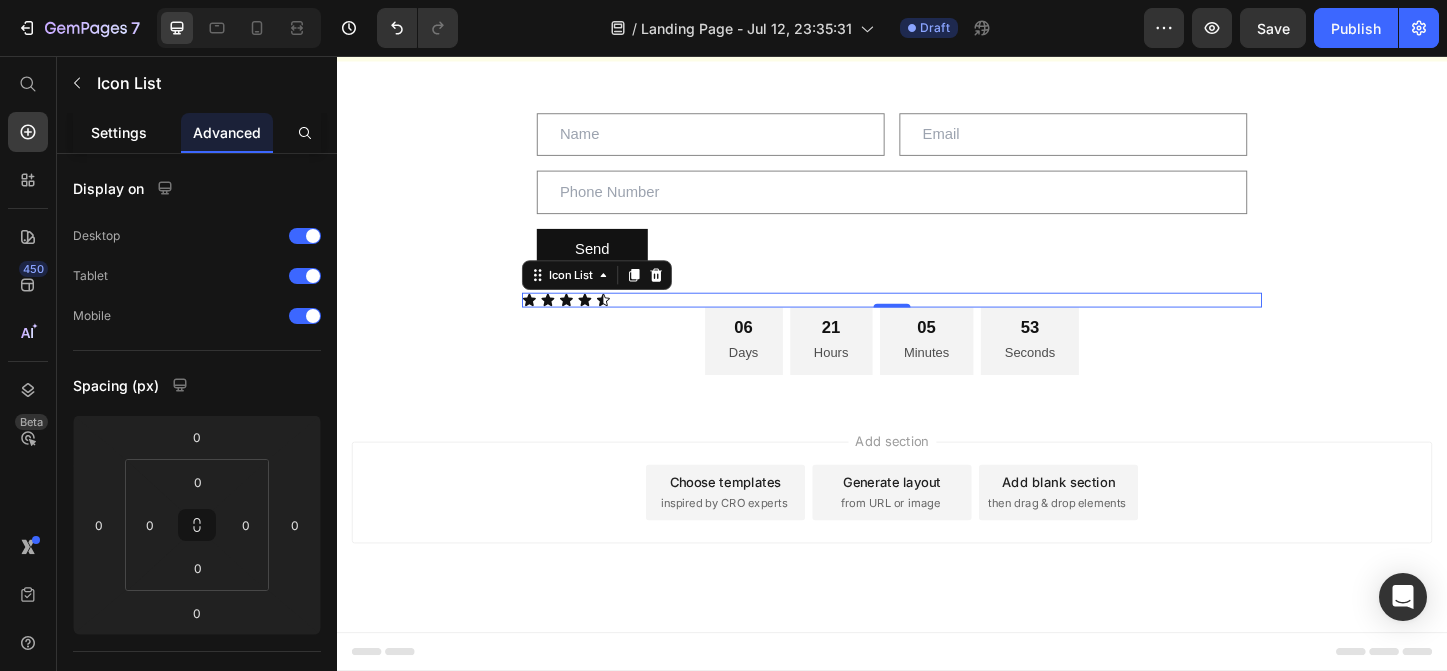click on "Settings" at bounding box center [119, 132] 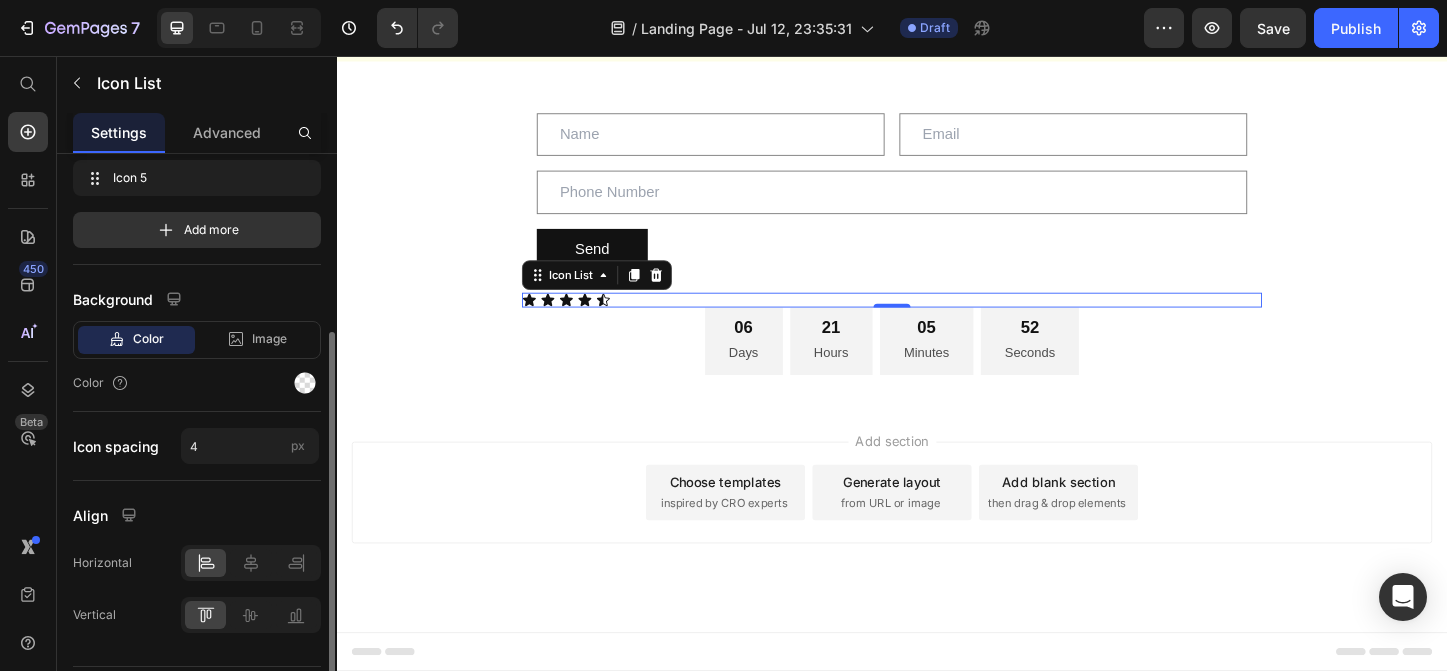 scroll, scrollTop: 287, scrollLeft: 0, axis: vertical 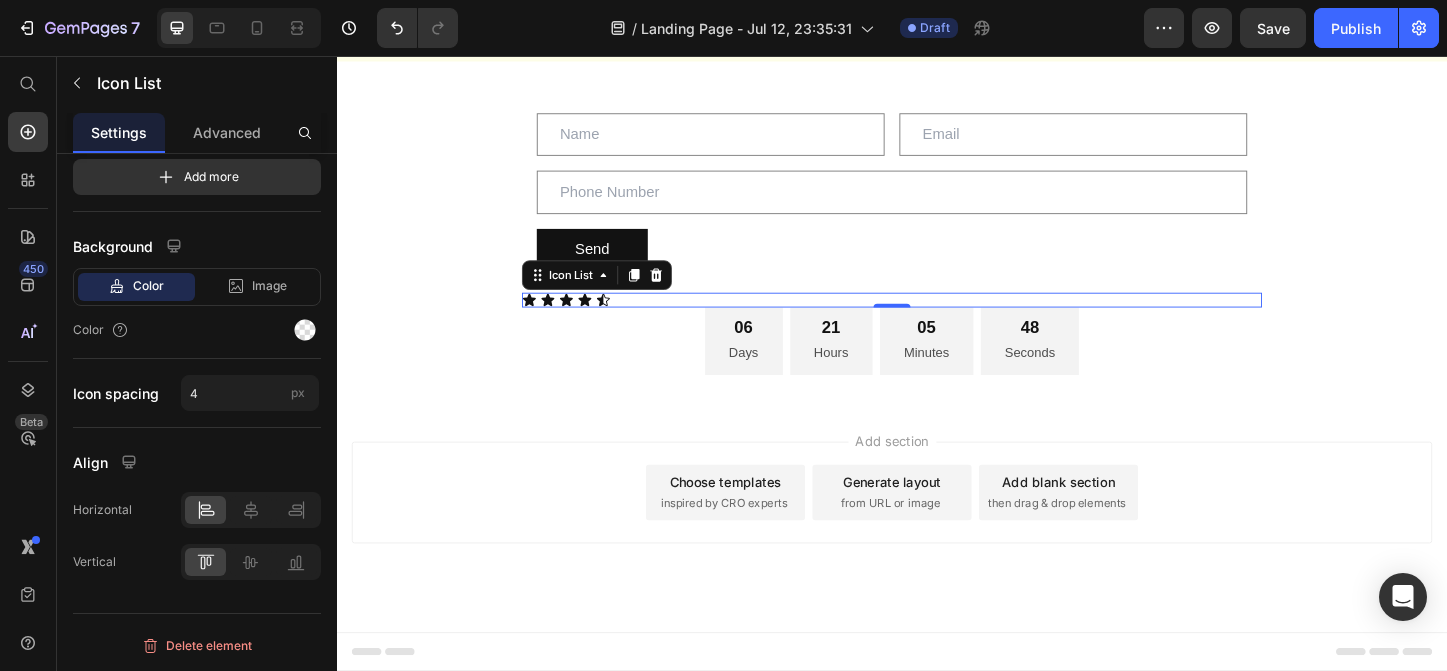 click on "Icon Icon Icon Icon Icon" at bounding box center (937, 320) 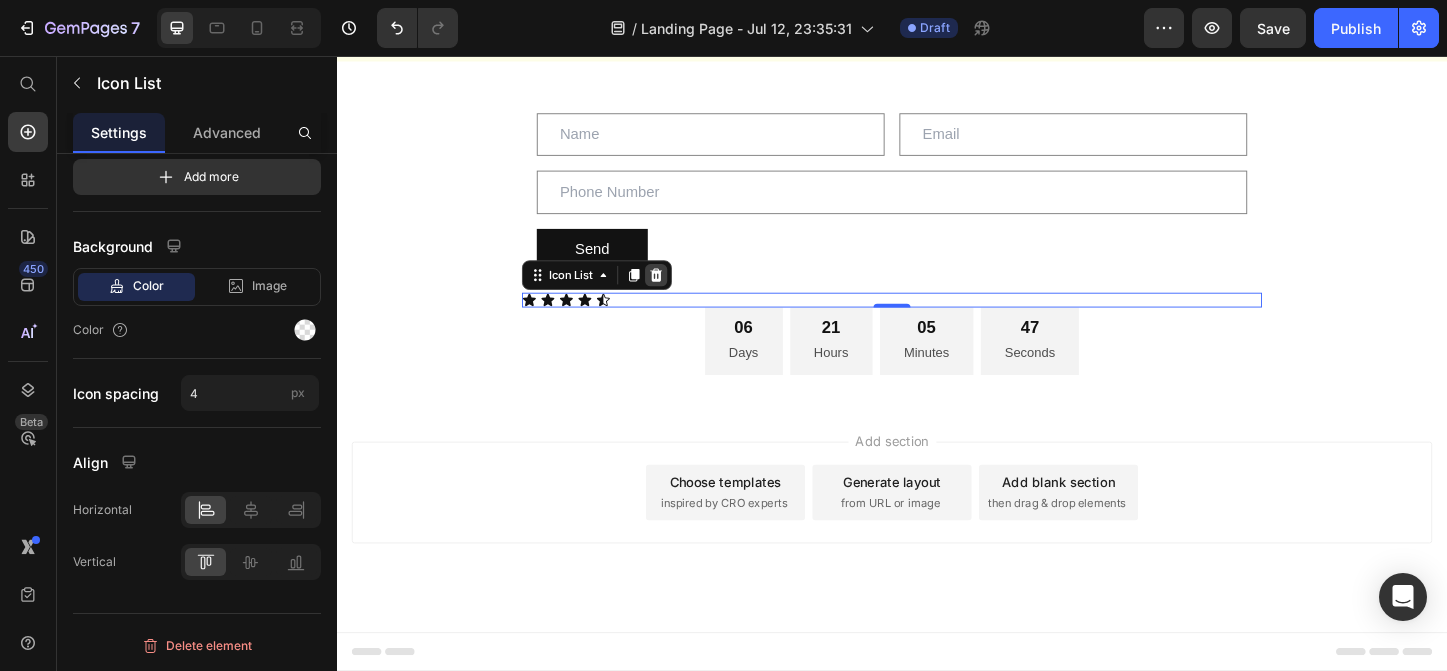 click 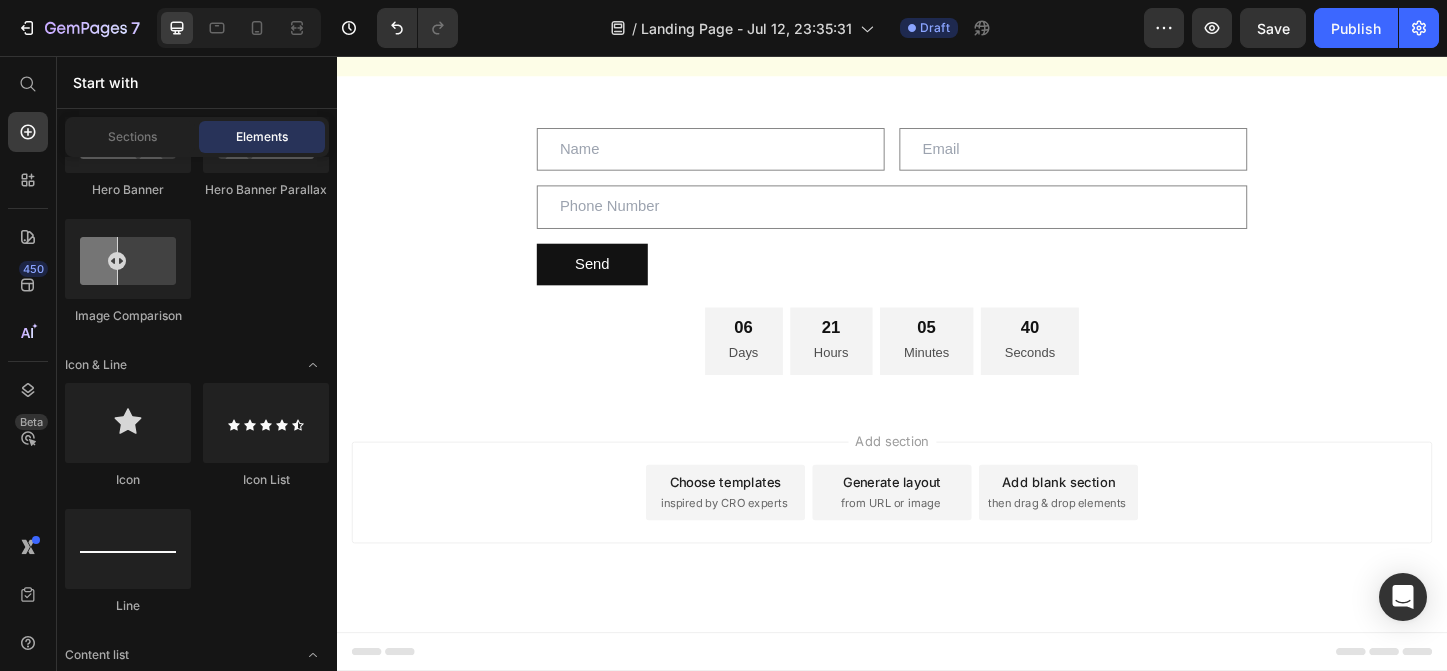click on "Add section Choose templates inspired by CRO experts Generate layout from URL or image Add blank section then drag & drop elements" at bounding box center (937, 556) 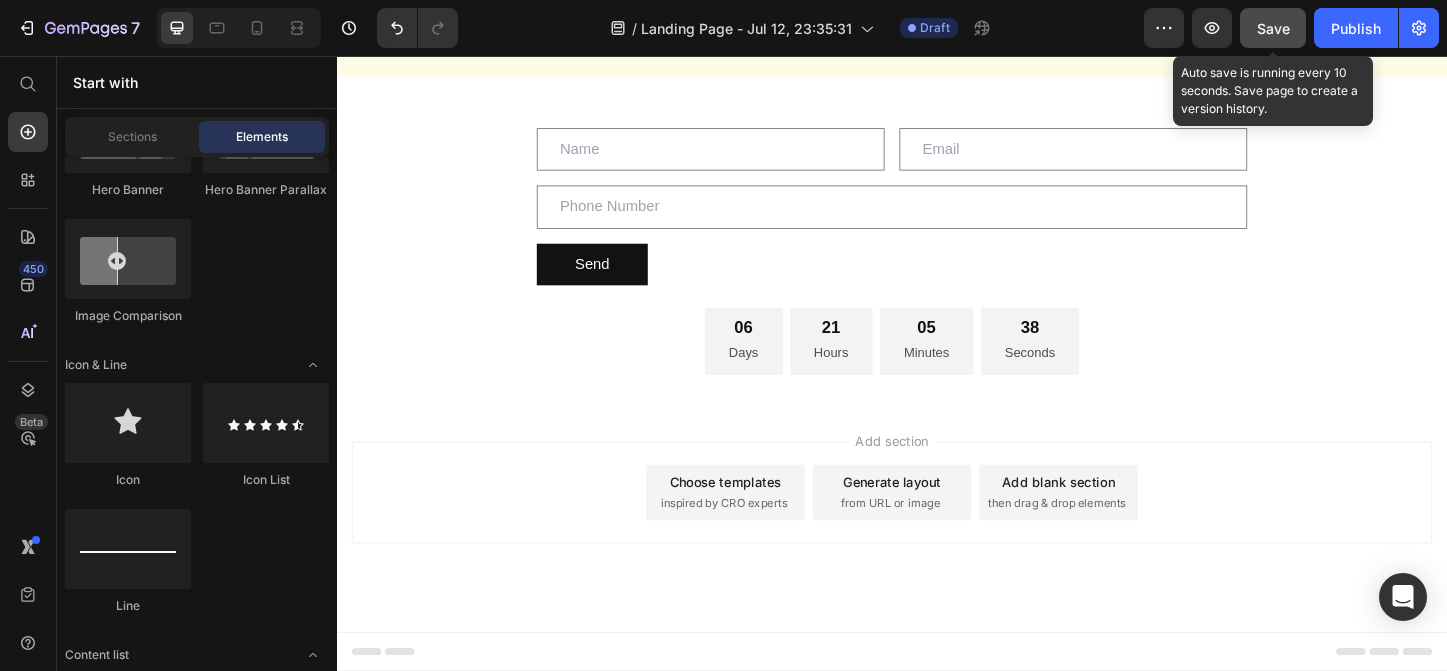 click on "Save" 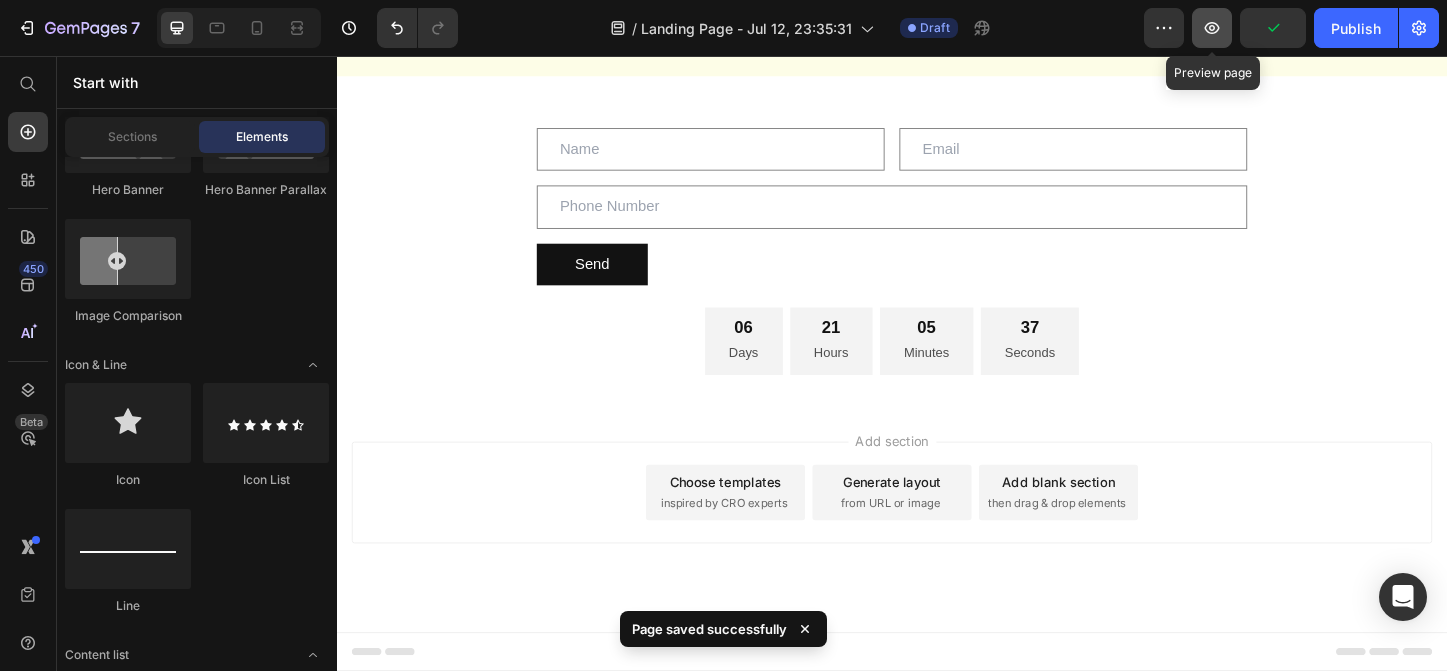 click 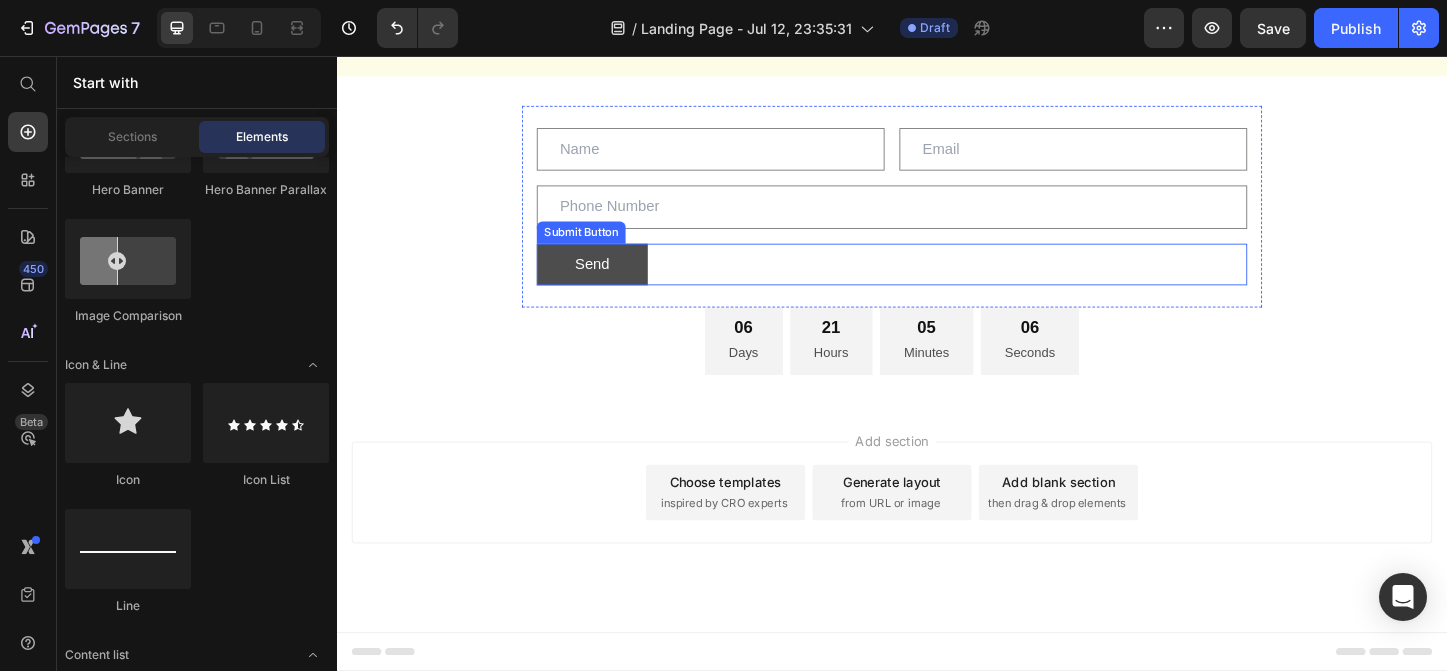 scroll, scrollTop: 8088, scrollLeft: 0, axis: vertical 